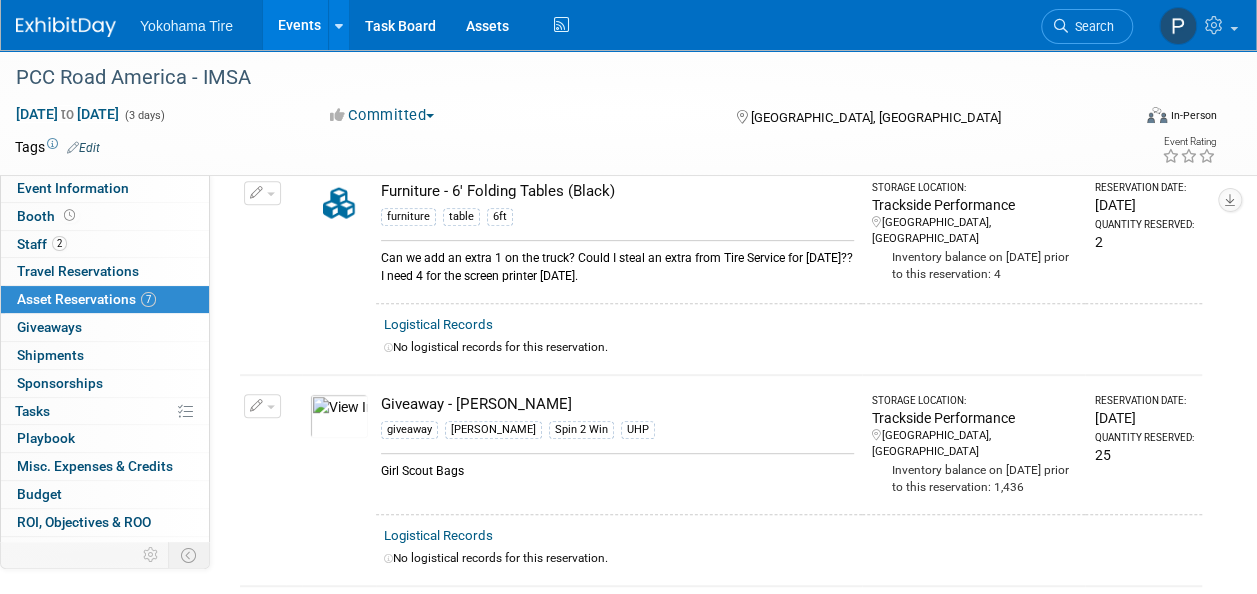 scroll, scrollTop: 0, scrollLeft: 0, axis: both 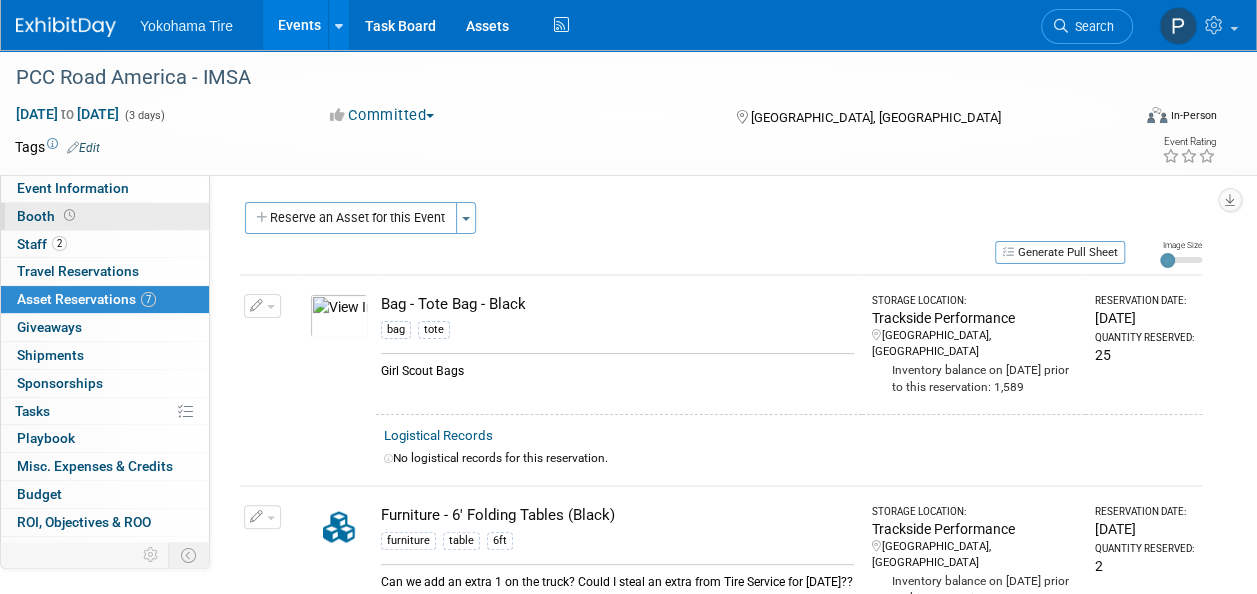 click on "Booth" at bounding box center (48, 216) 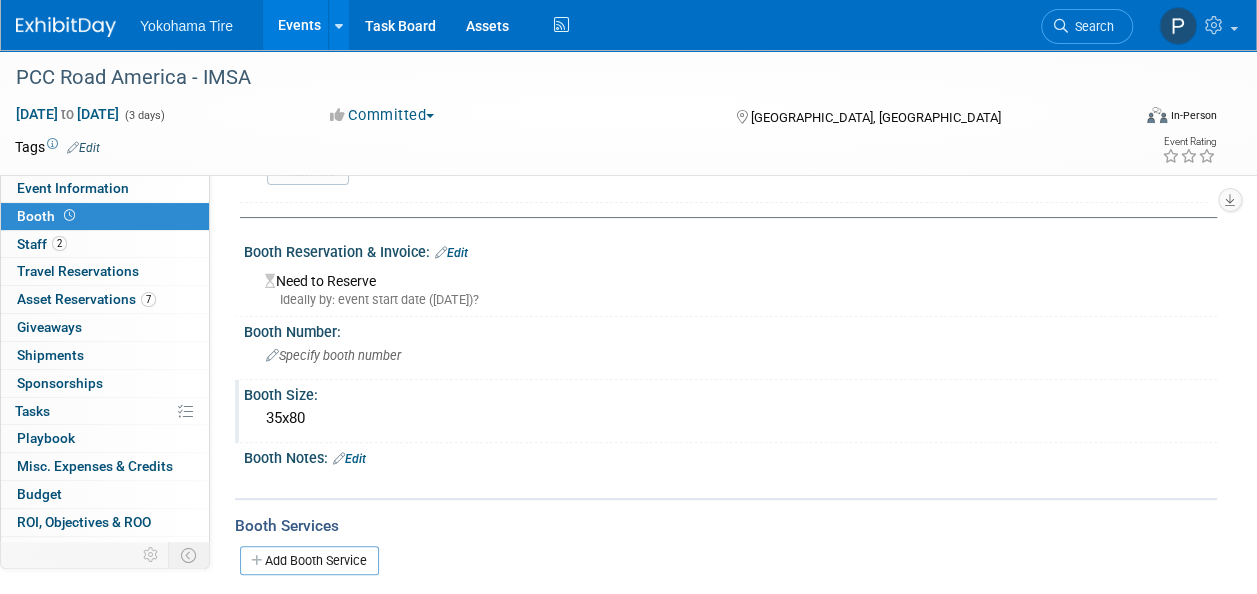 scroll, scrollTop: 71, scrollLeft: 0, axis: vertical 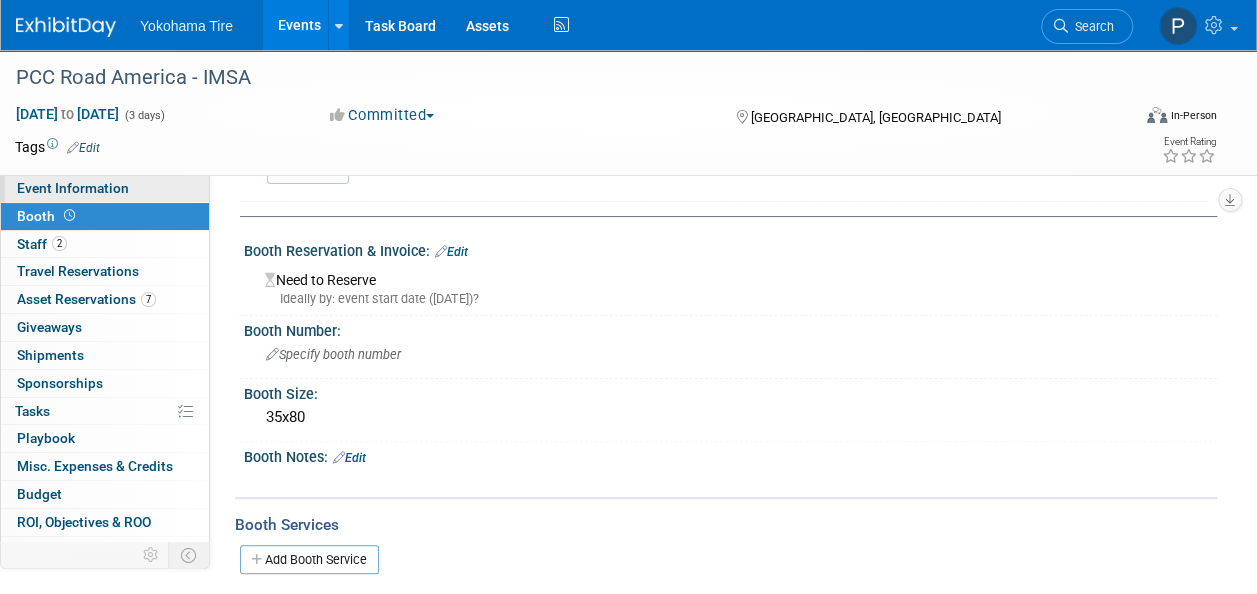 click on "Event Information" at bounding box center (73, 188) 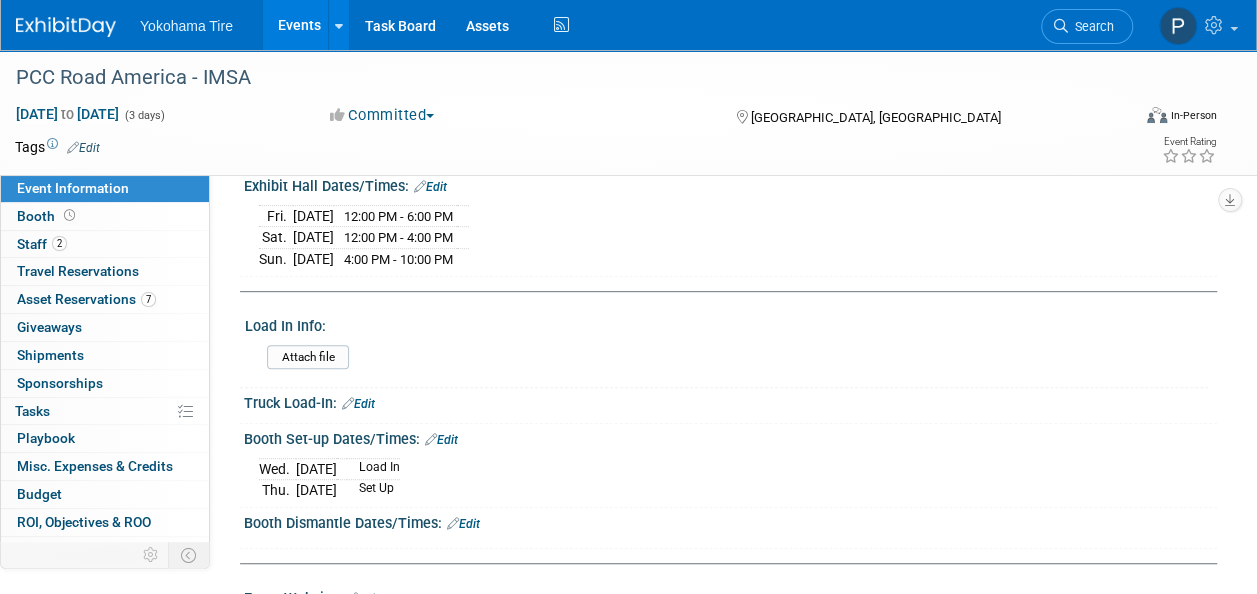 scroll, scrollTop: 388, scrollLeft: 0, axis: vertical 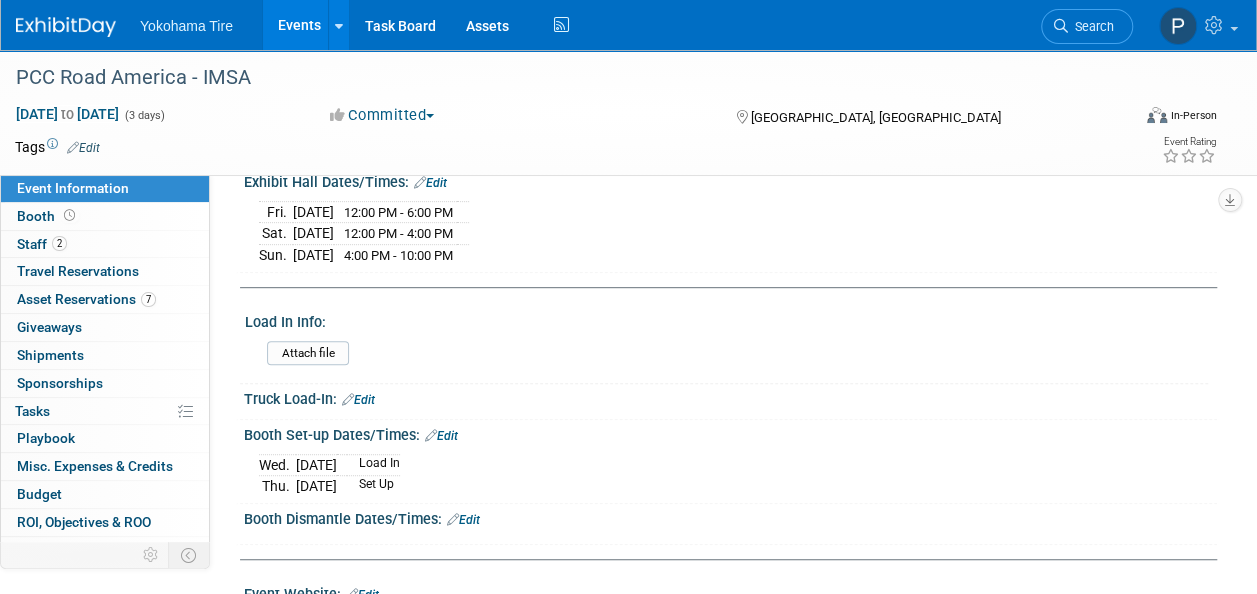 click on "Edit" at bounding box center (441, 436) 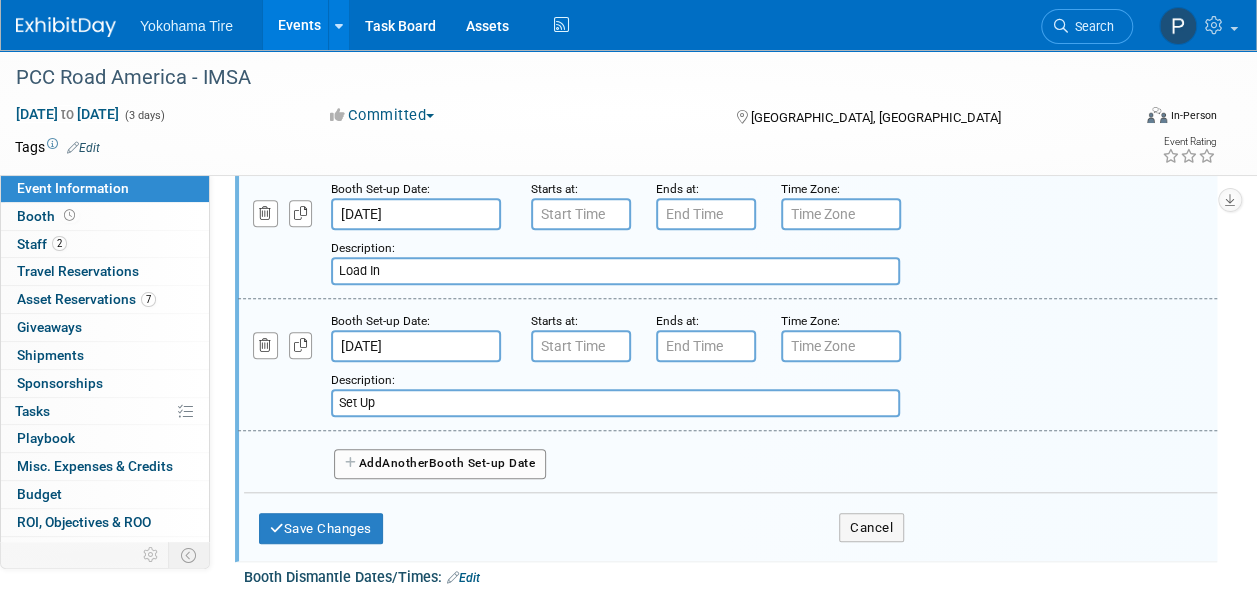 scroll, scrollTop: 676, scrollLeft: 0, axis: vertical 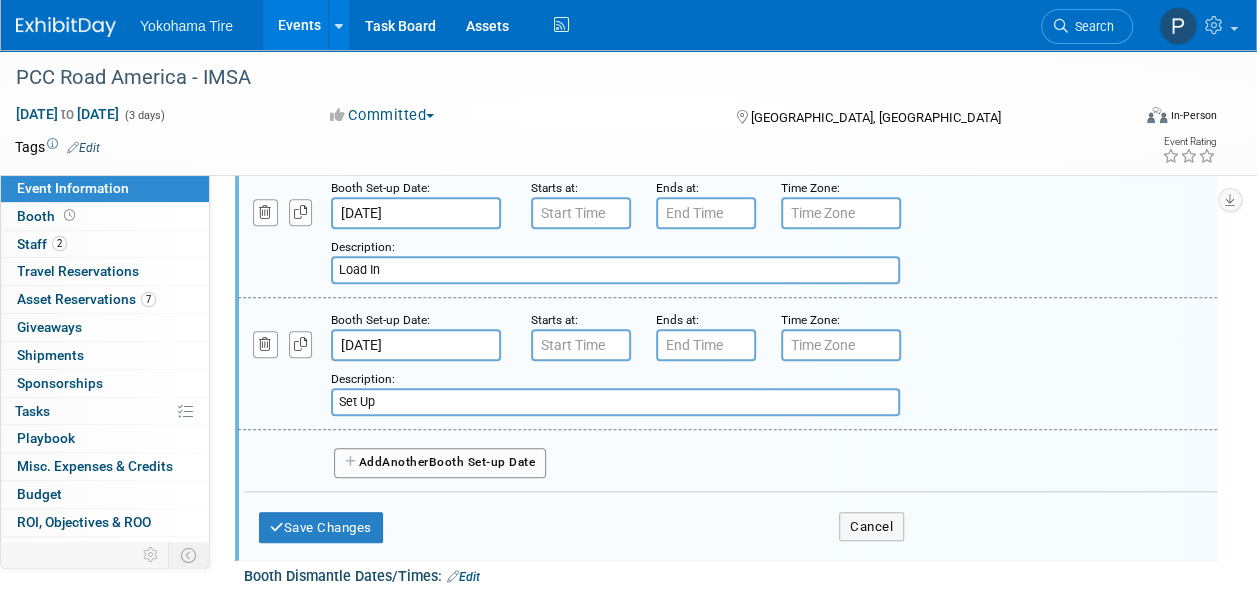 click on "Set Up" at bounding box center [615, 402] 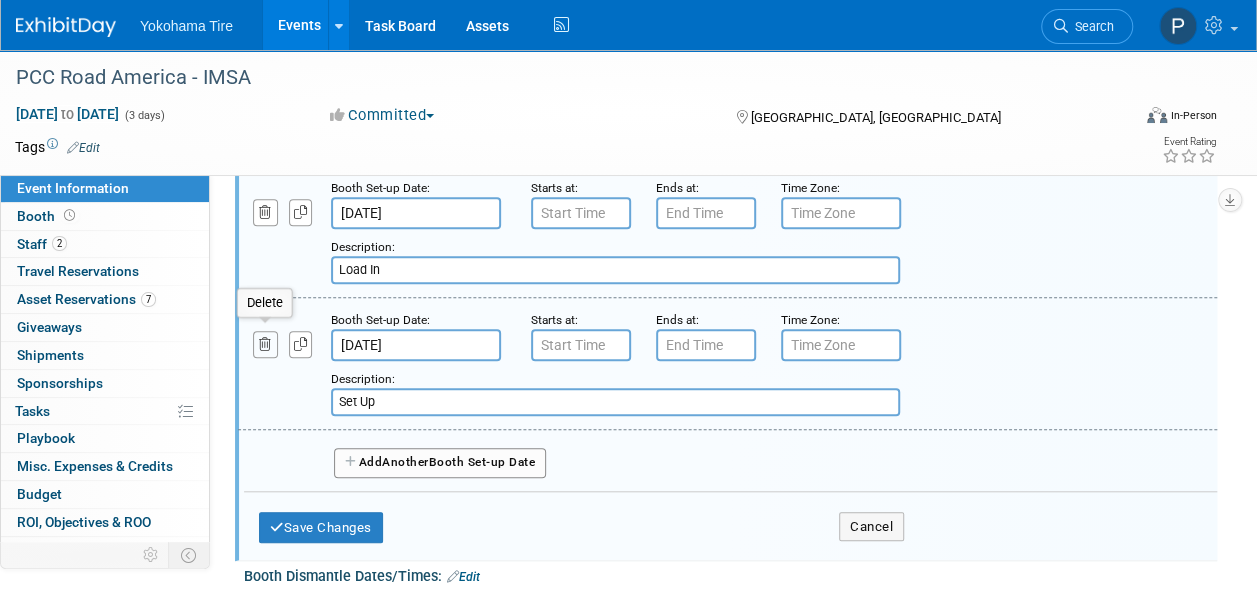 click at bounding box center (265, 344) 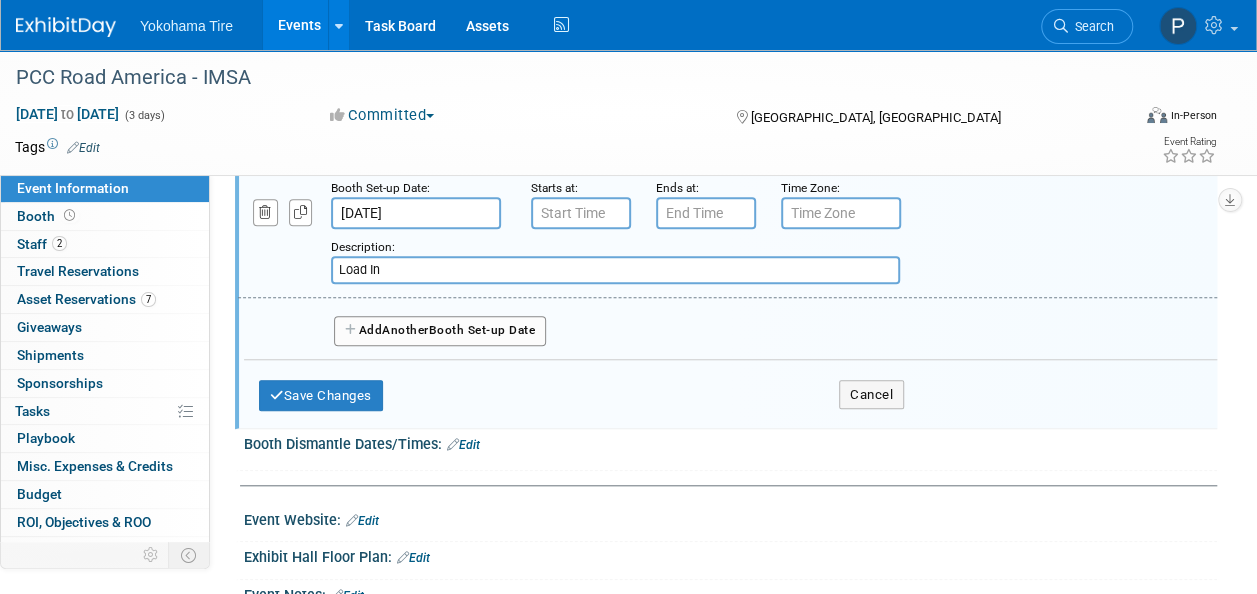 type on "7:00 PM" 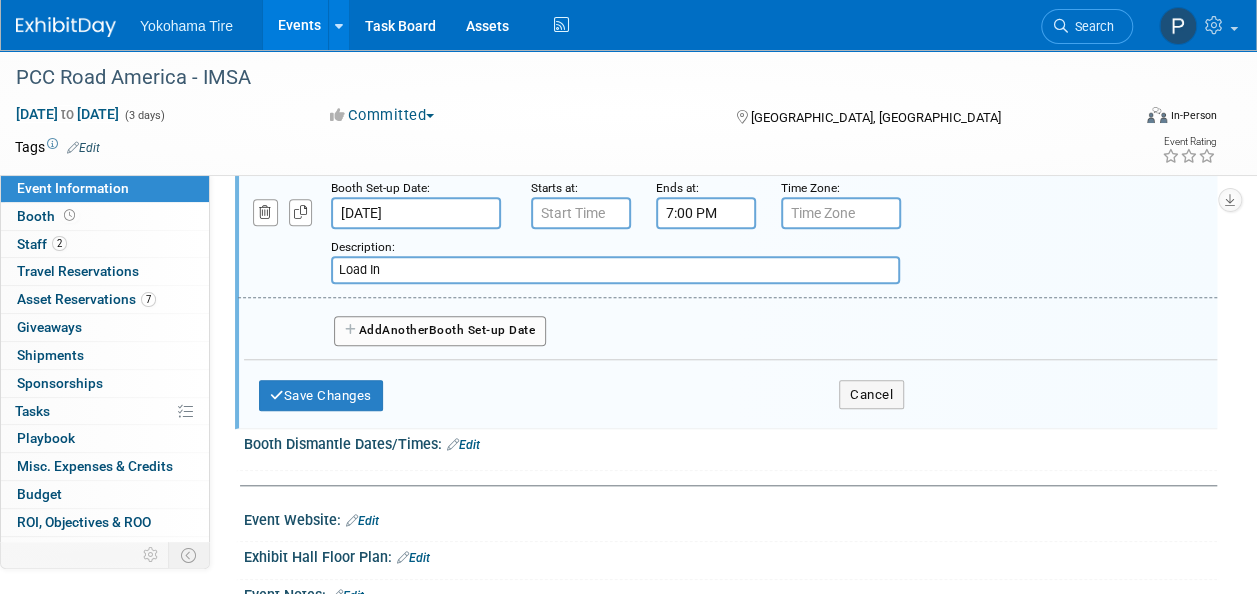 click on "7:00 PM" at bounding box center [706, 213] 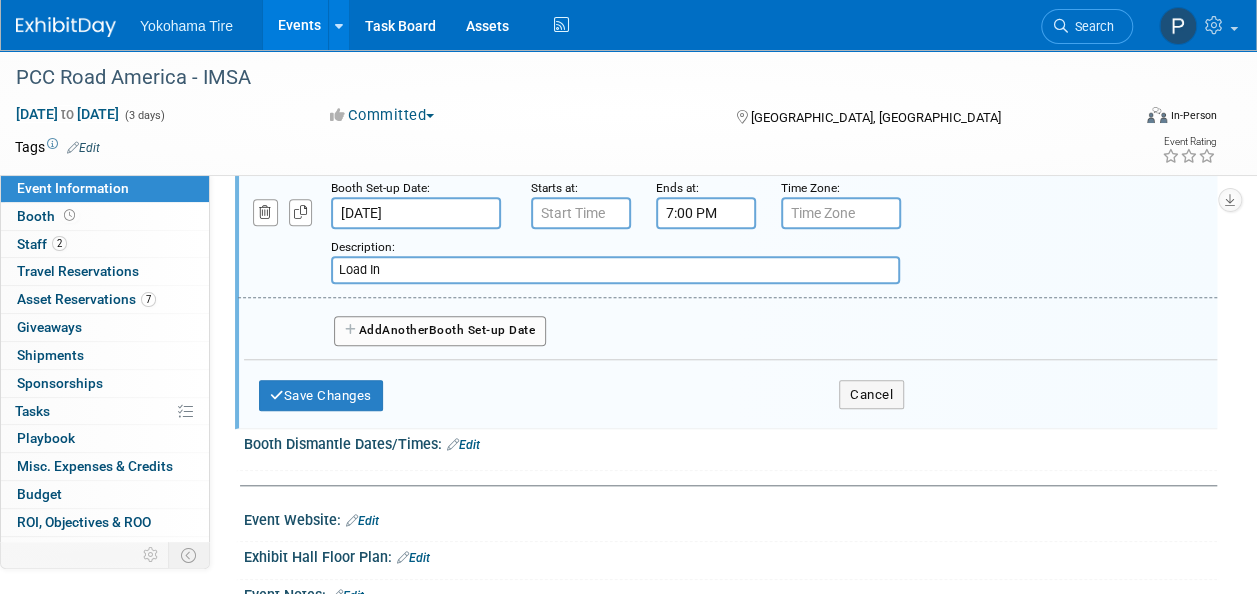 scroll, scrollTop: 453, scrollLeft: 0, axis: vertical 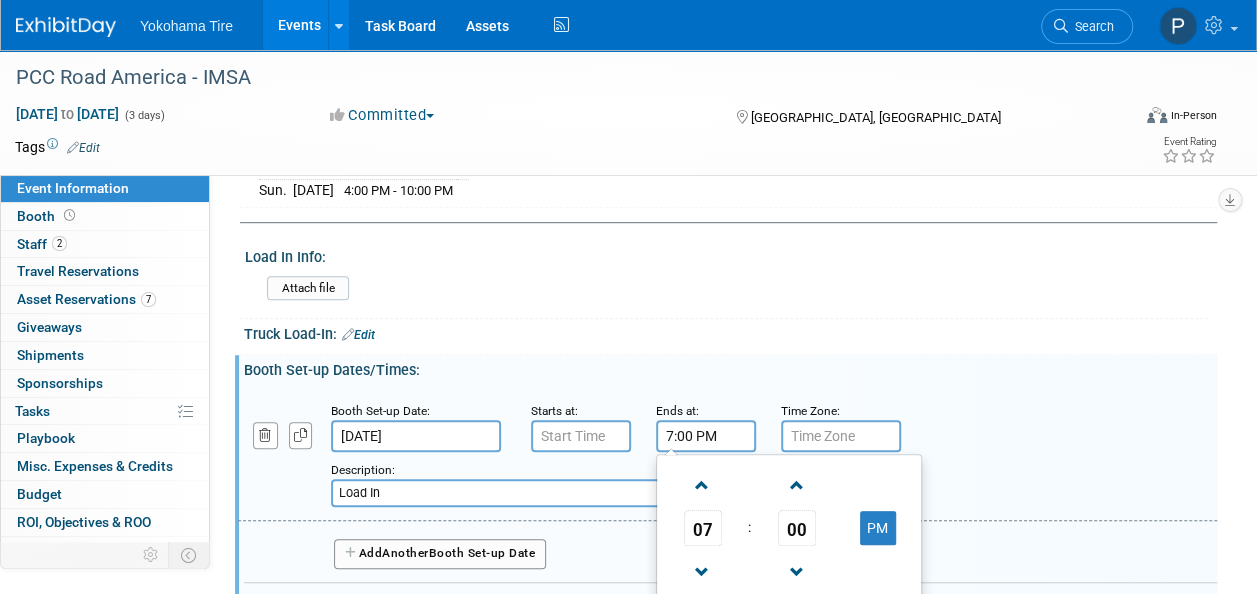 click on "7:00 PM" at bounding box center [706, 436] 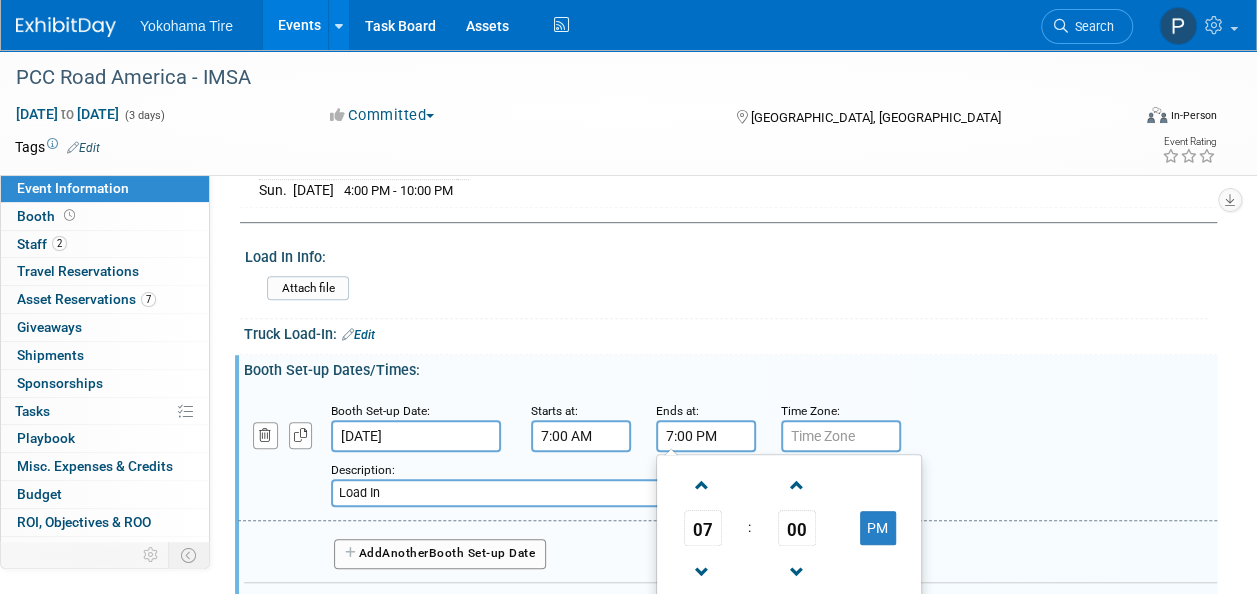 click on "7:00 AM" at bounding box center [581, 436] 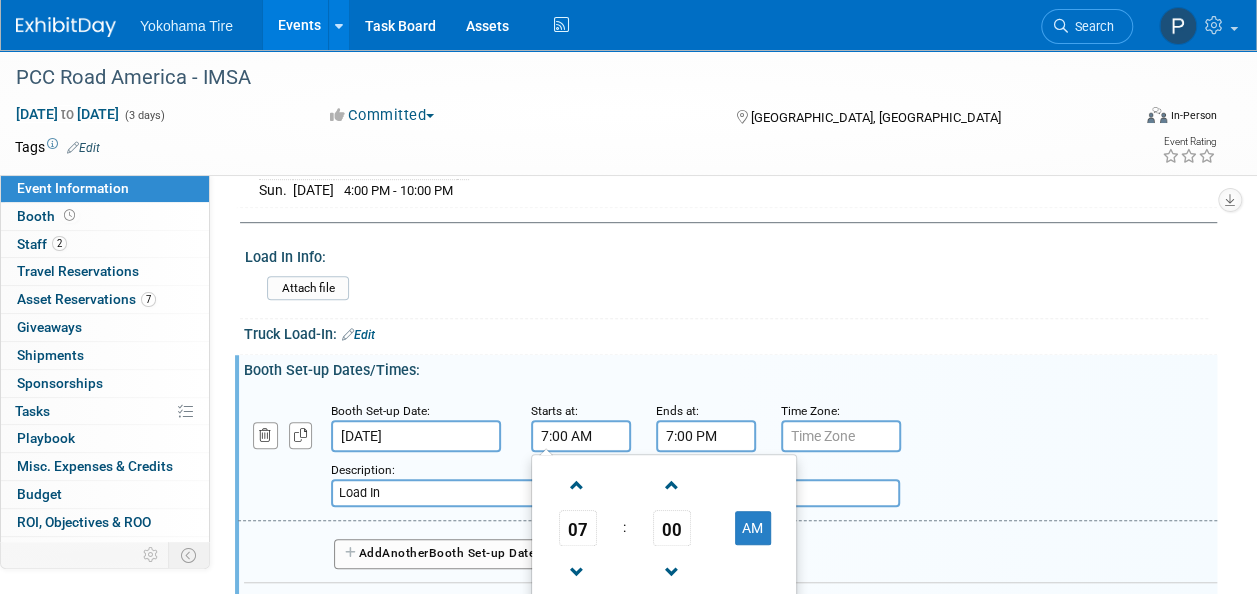 click on "07" at bounding box center (578, 528) 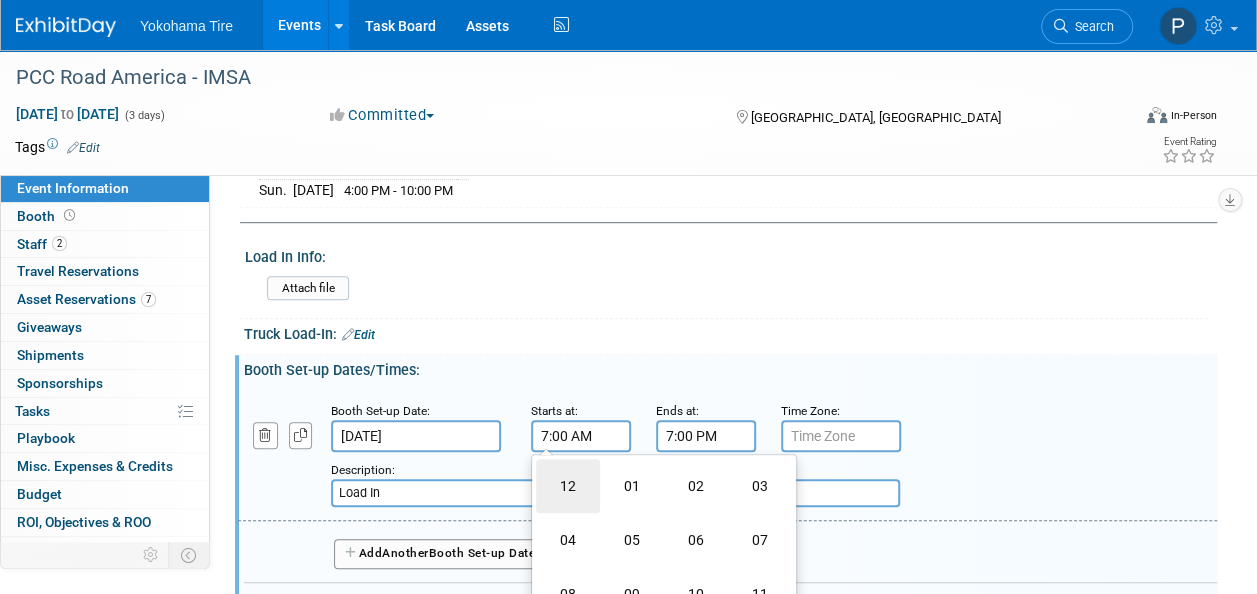 click on "12" at bounding box center [568, 486] 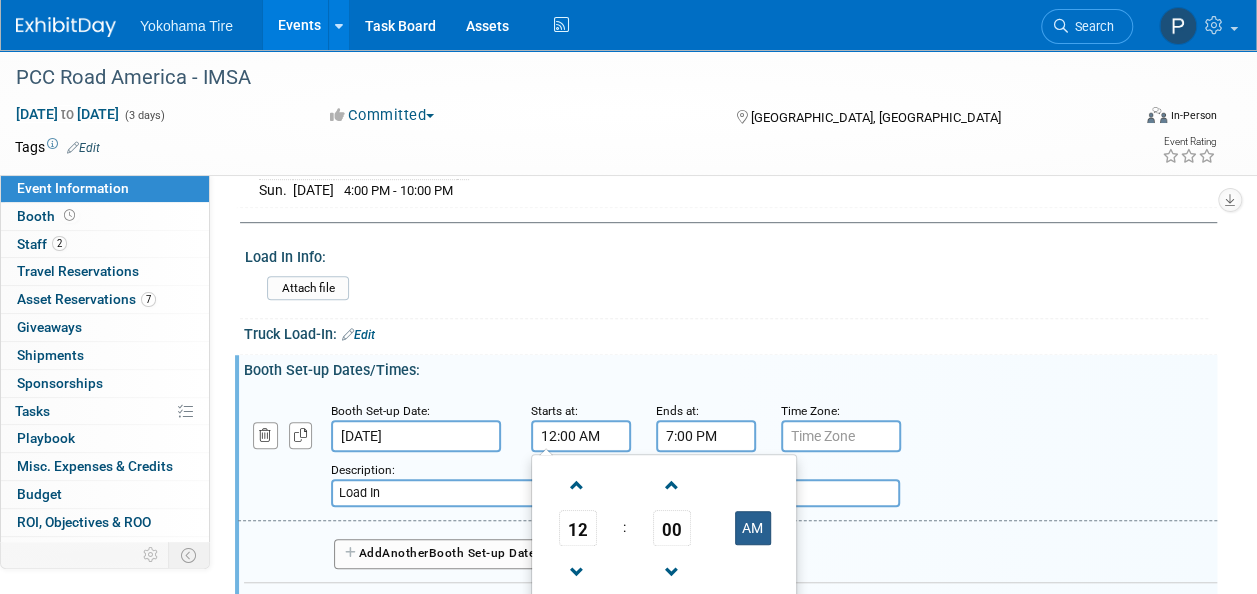 click on "AM" at bounding box center [753, 528] 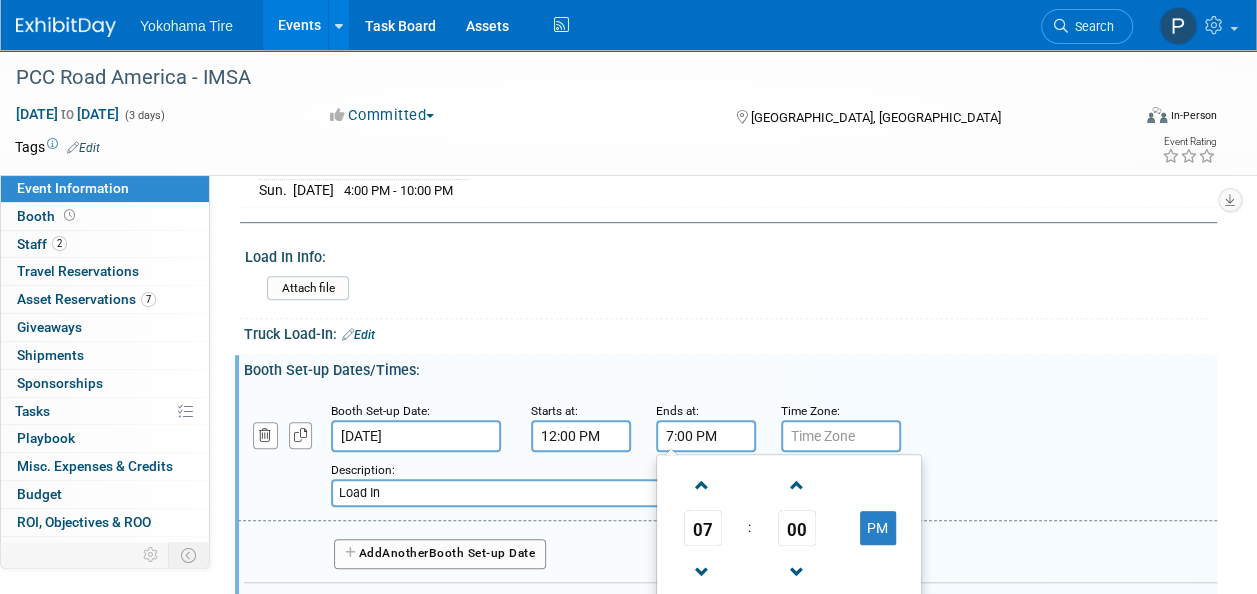 click on "7:00 PM" at bounding box center (706, 436) 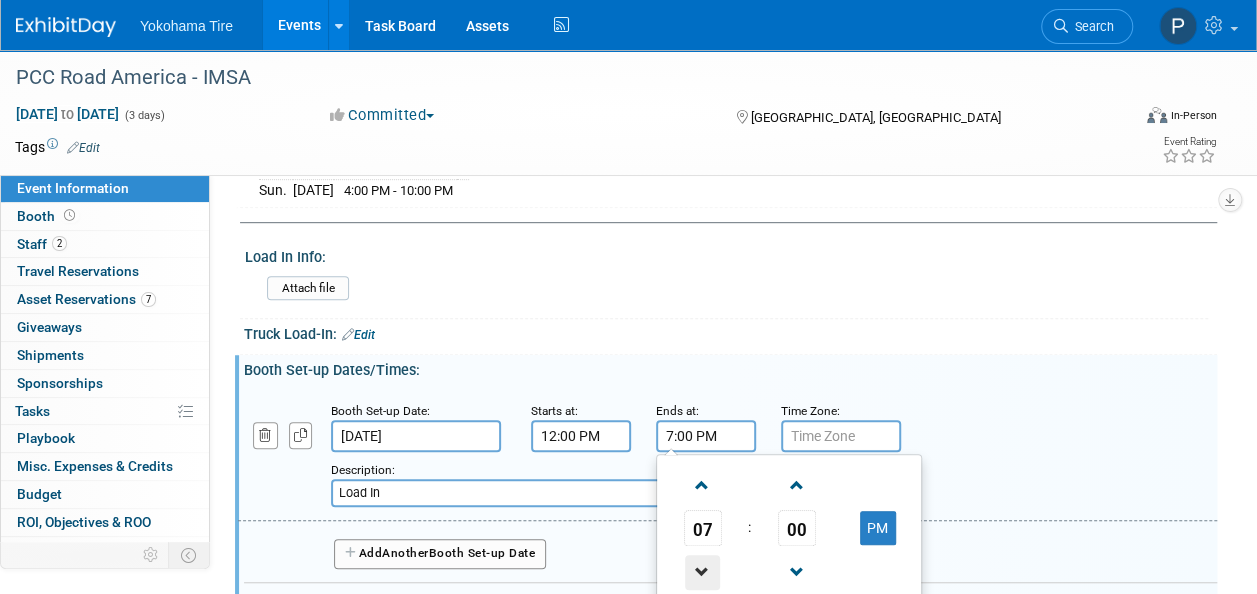 click at bounding box center (702, 572) 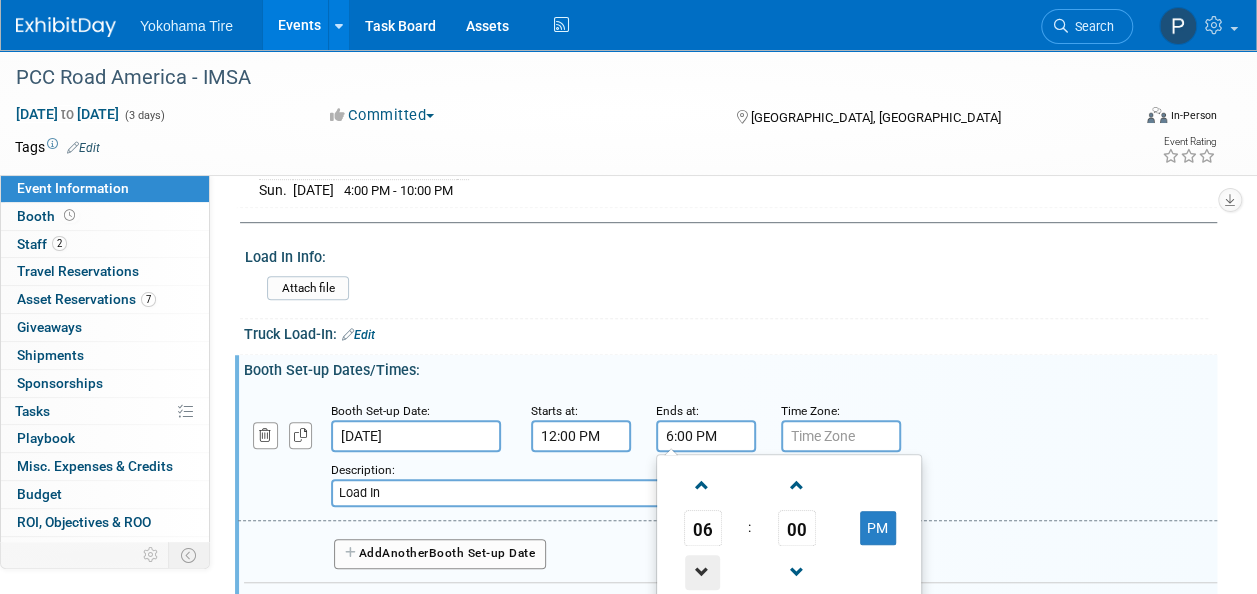 click at bounding box center [702, 572] 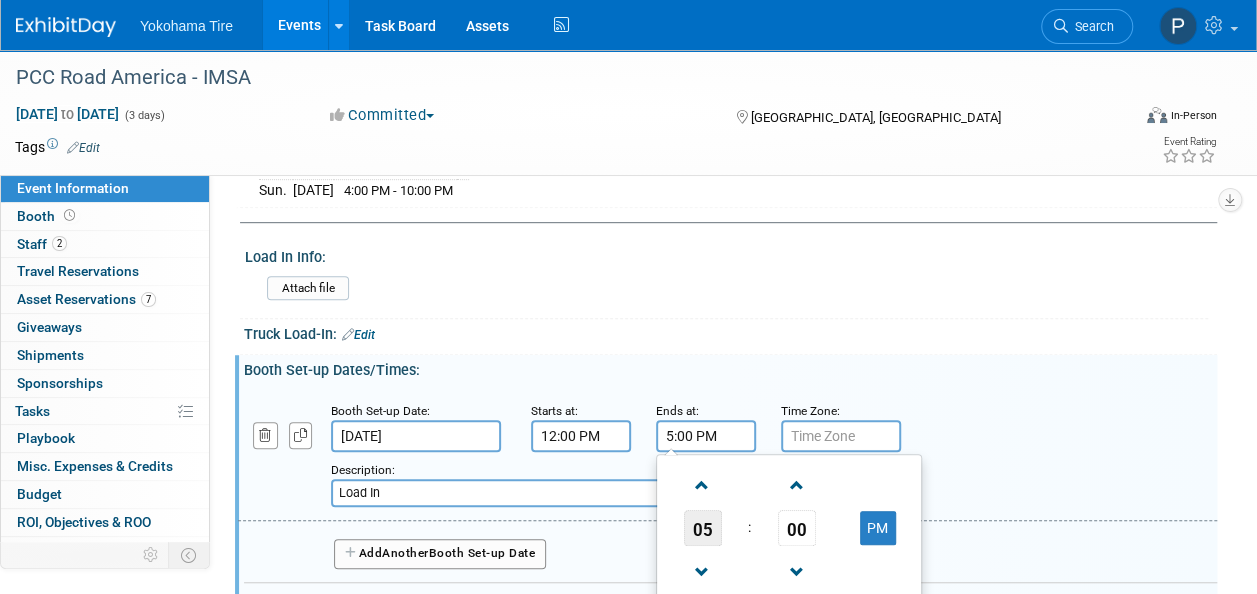 click on "05" at bounding box center [703, 528] 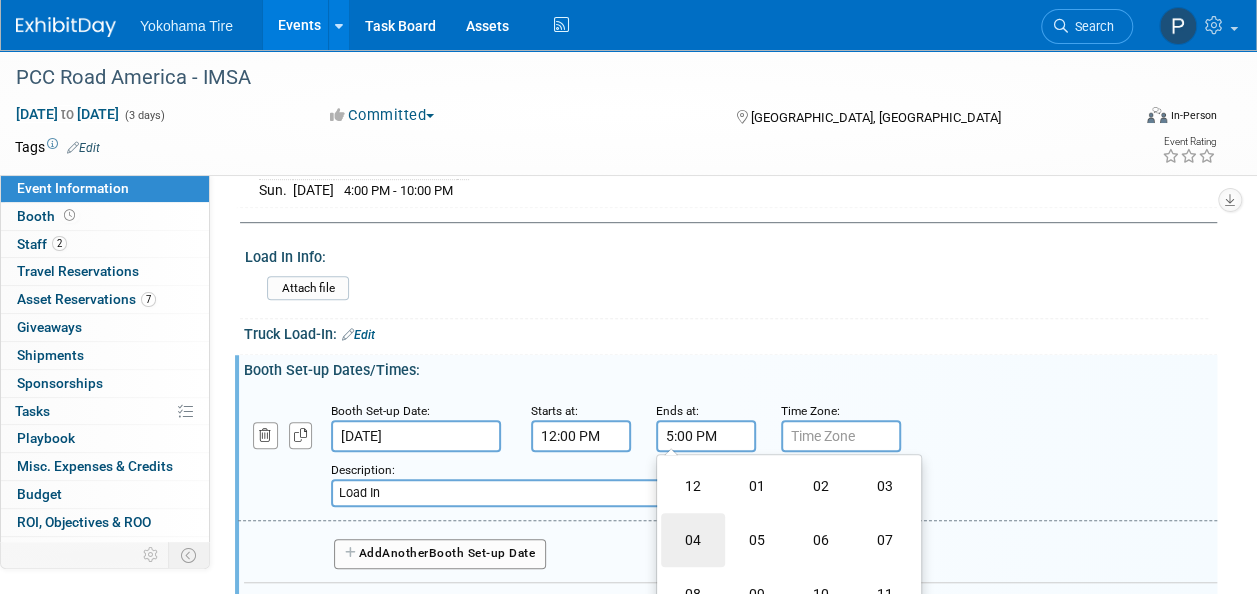 click on "04" at bounding box center (693, 540) 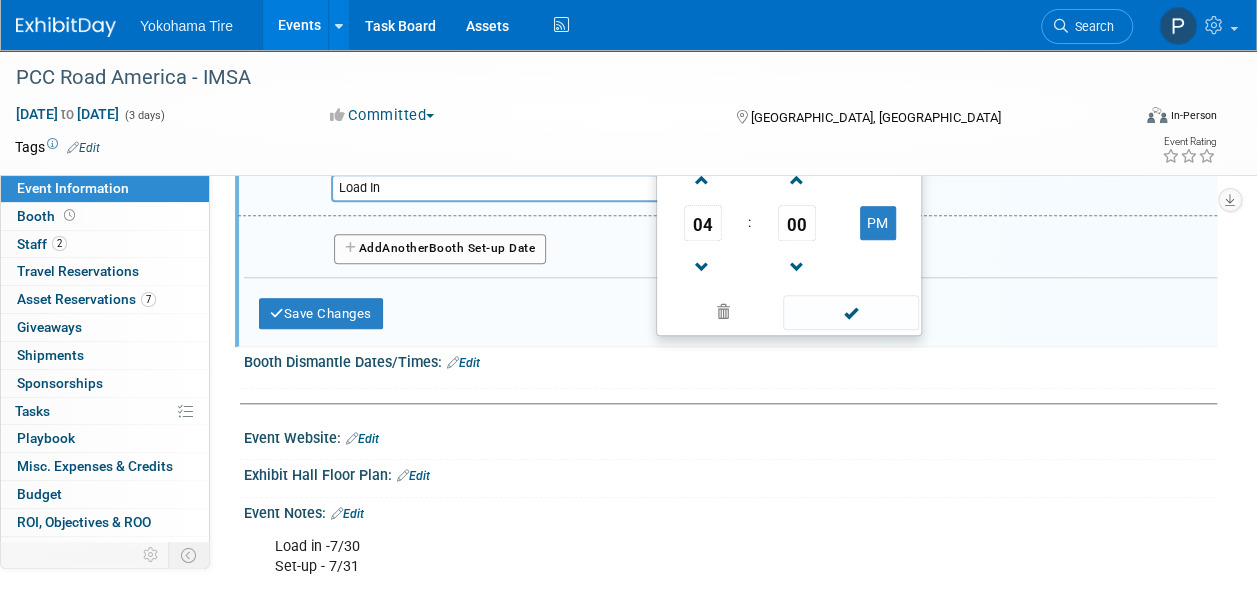scroll, scrollTop: 759, scrollLeft: 0, axis: vertical 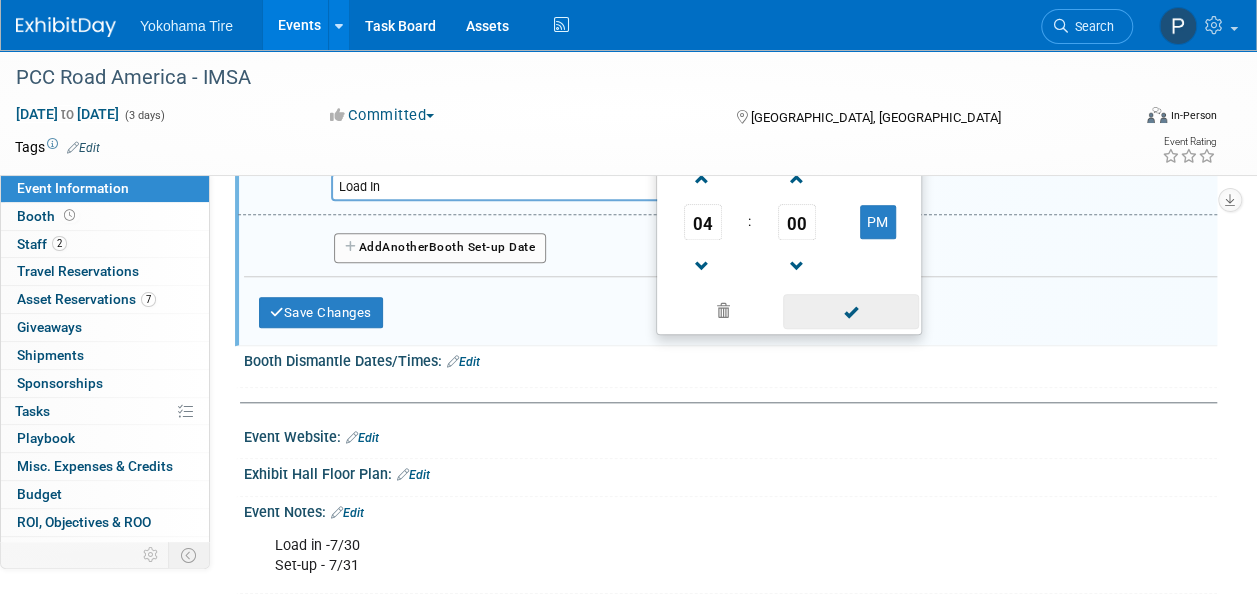 click at bounding box center [850, 311] 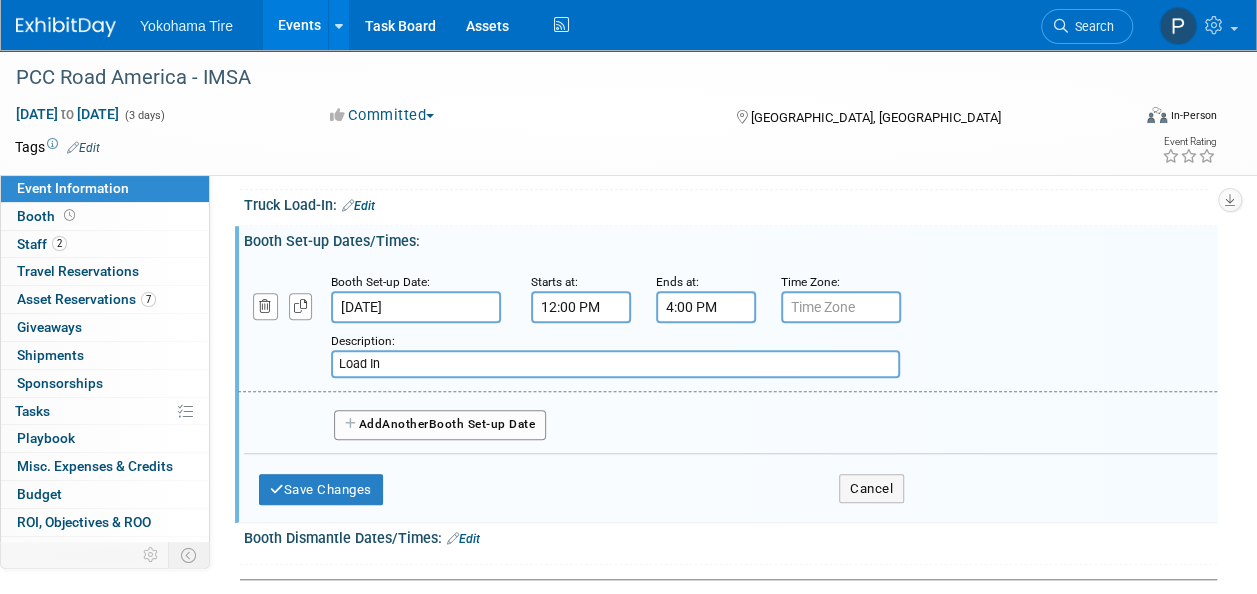 scroll, scrollTop: 580, scrollLeft: 0, axis: vertical 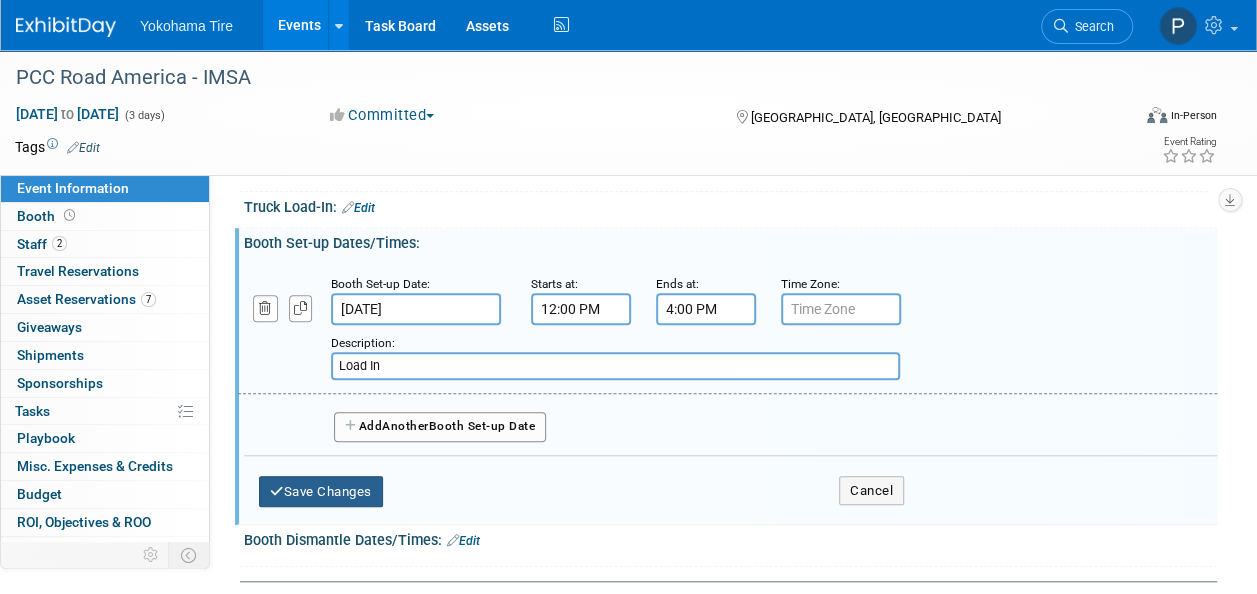 click on "Save Changes" at bounding box center [321, 492] 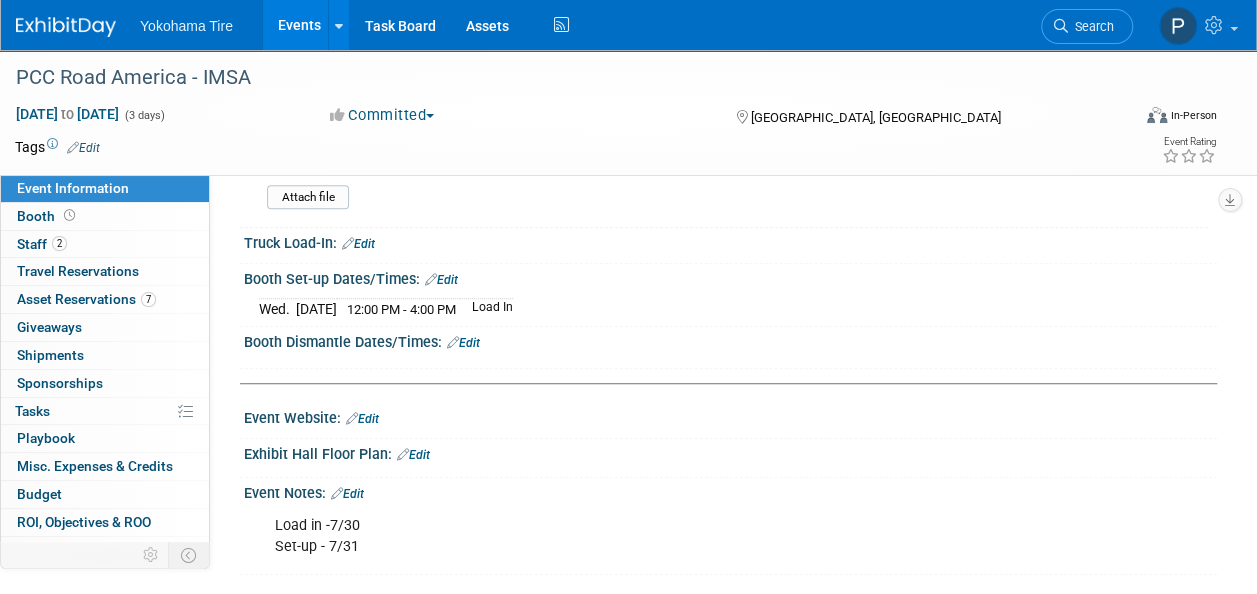 scroll, scrollTop: 545, scrollLeft: 0, axis: vertical 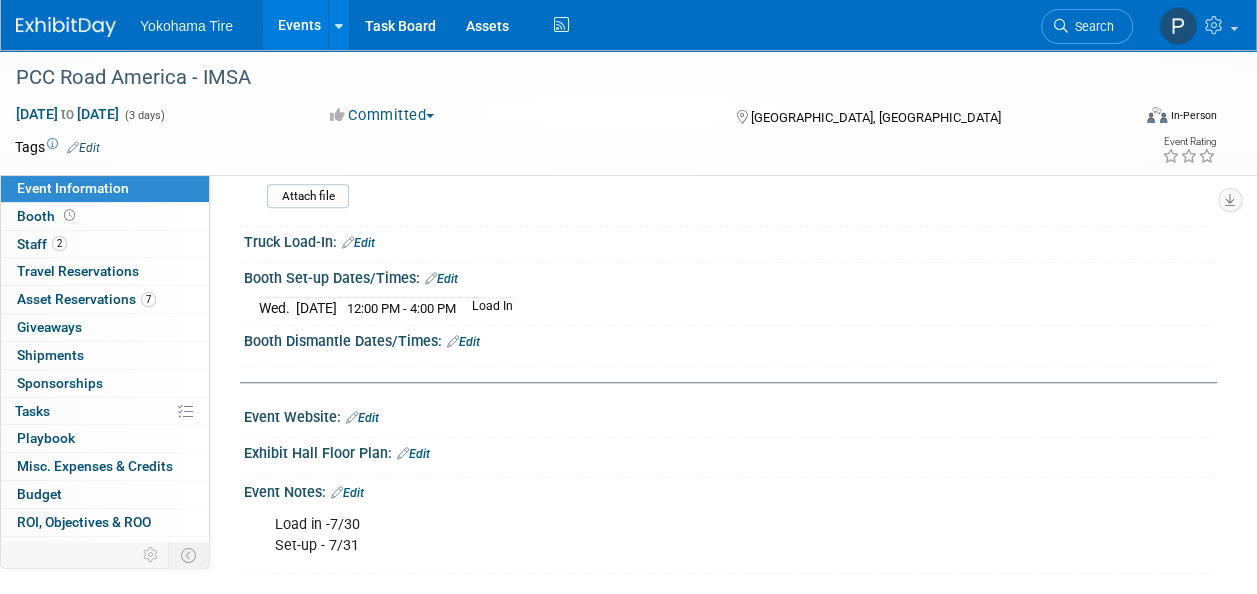 click on "Edit" at bounding box center [347, 493] 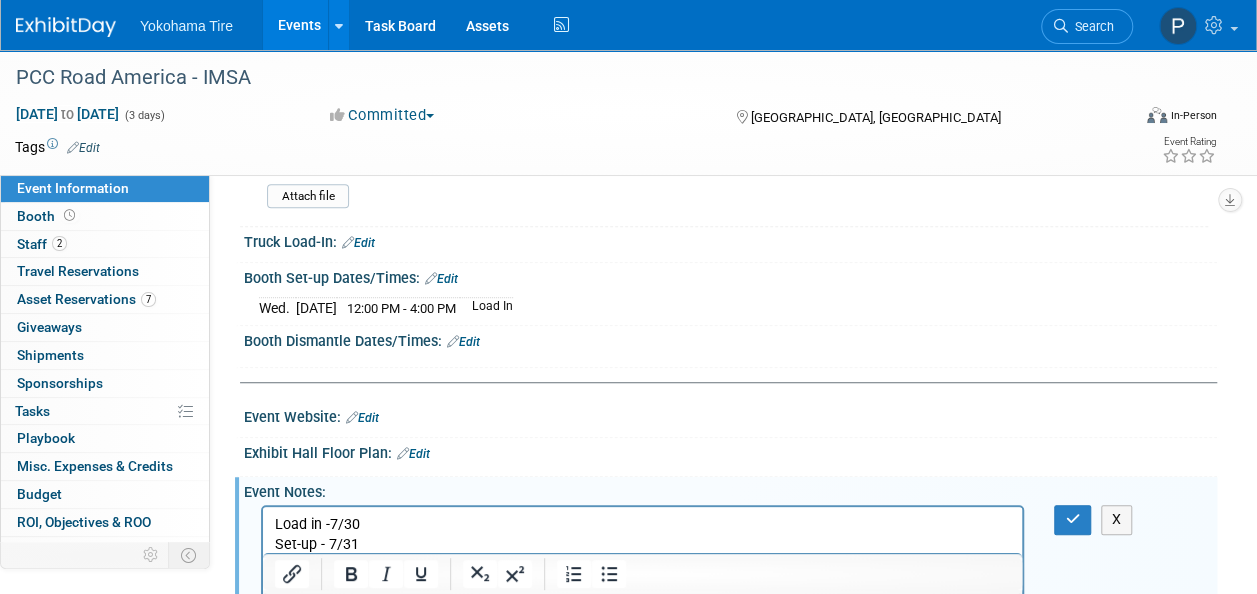 scroll, scrollTop: 0, scrollLeft: 0, axis: both 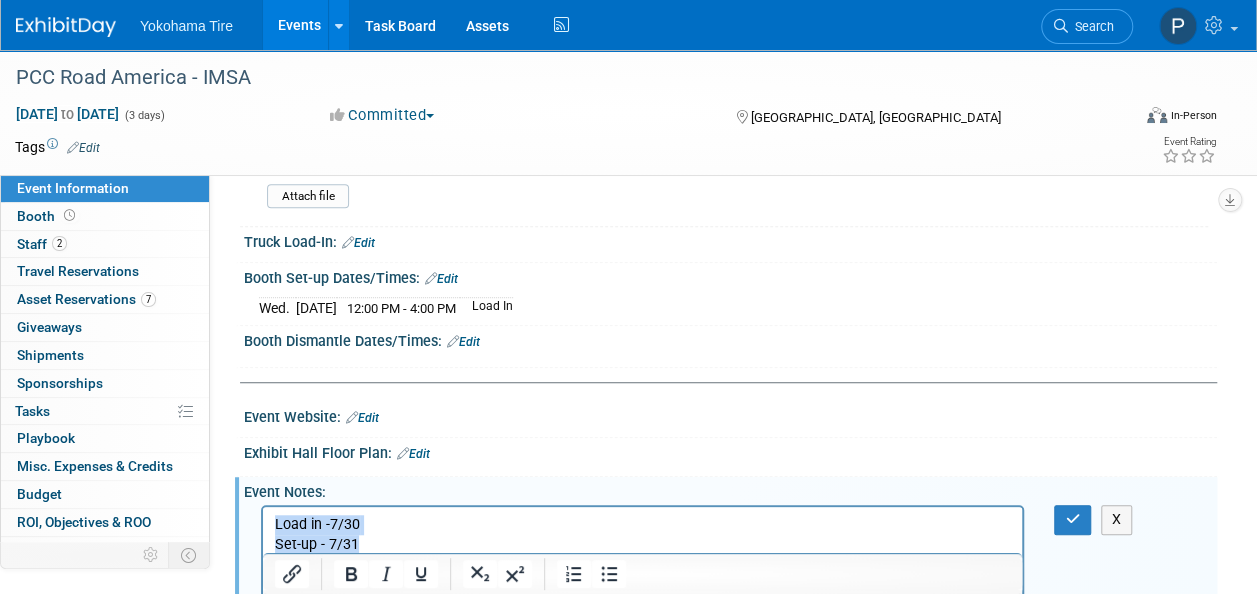 drag, startPoint x: 365, startPoint y: 548, endPoint x: 182, endPoint y: 512, distance: 186.50737 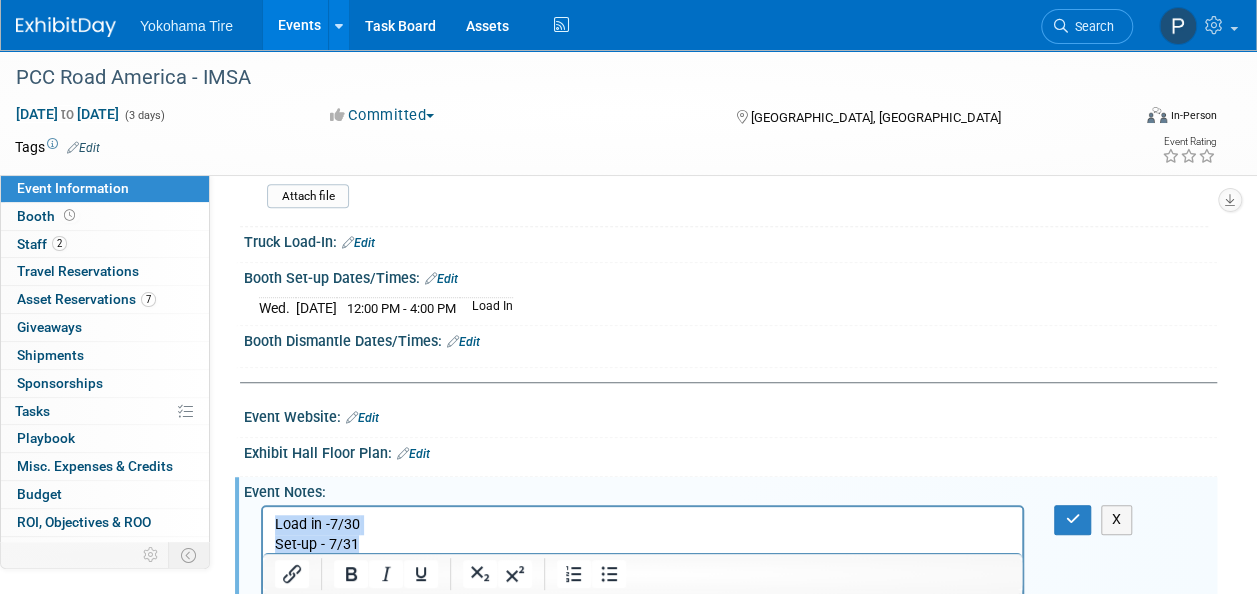 click on "Load in -7/30 Set-up - 7/31" at bounding box center [643, 535] 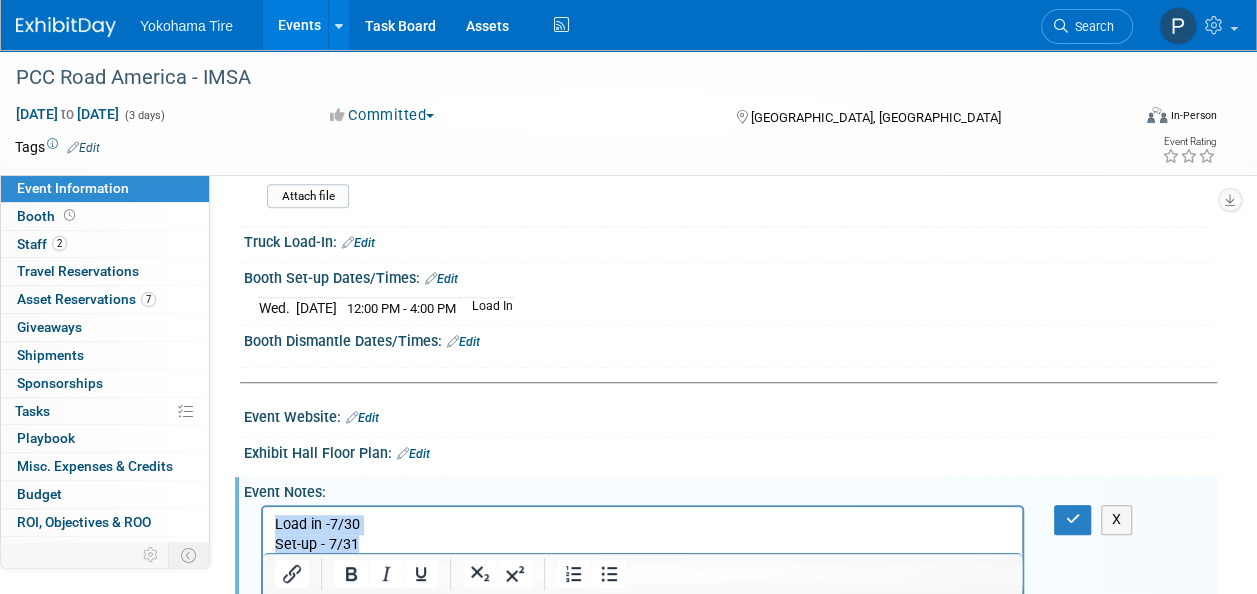drag, startPoint x: 376, startPoint y: 542, endPoint x: 250, endPoint y: 528, distance: 126.77539 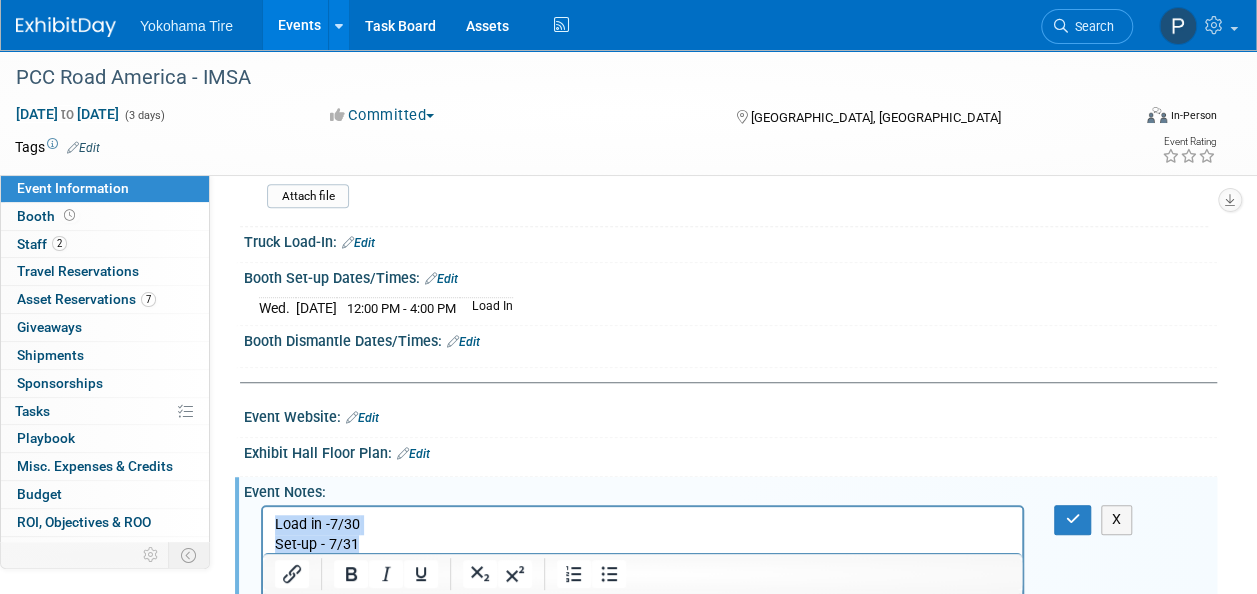 click on "Load in -7/30 Set-up - 7/31" at bounding box center [643, 535] 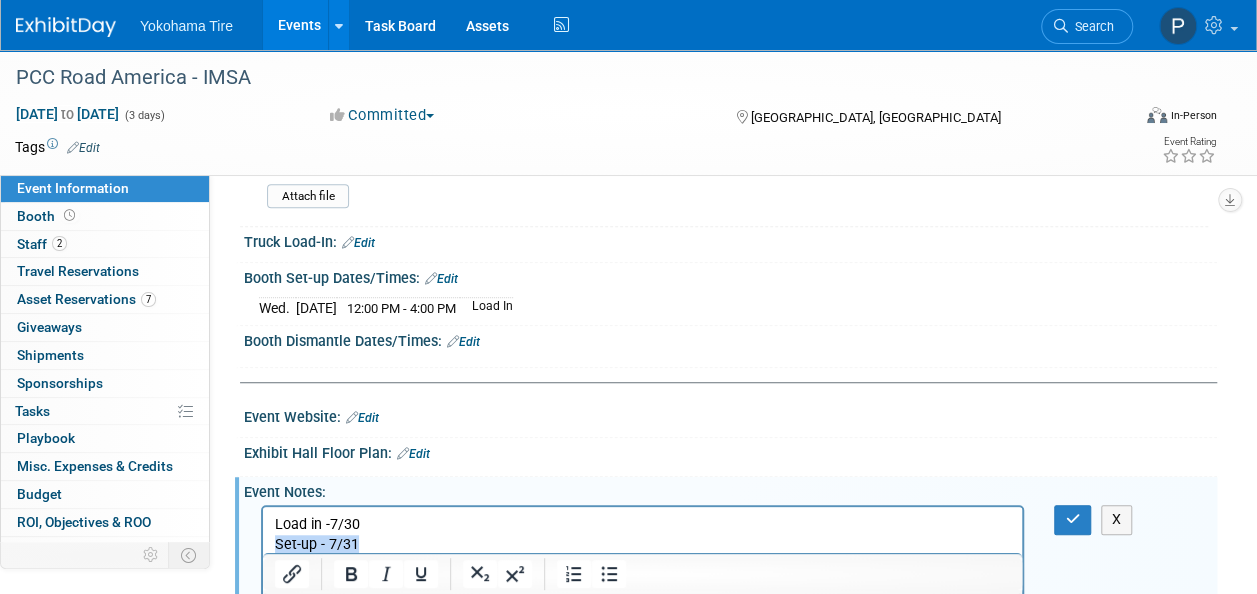 drag, startPoint x: 382, startPoint y: 547, endPoint x: 266, endPoint y: 544, distance: 116.03879 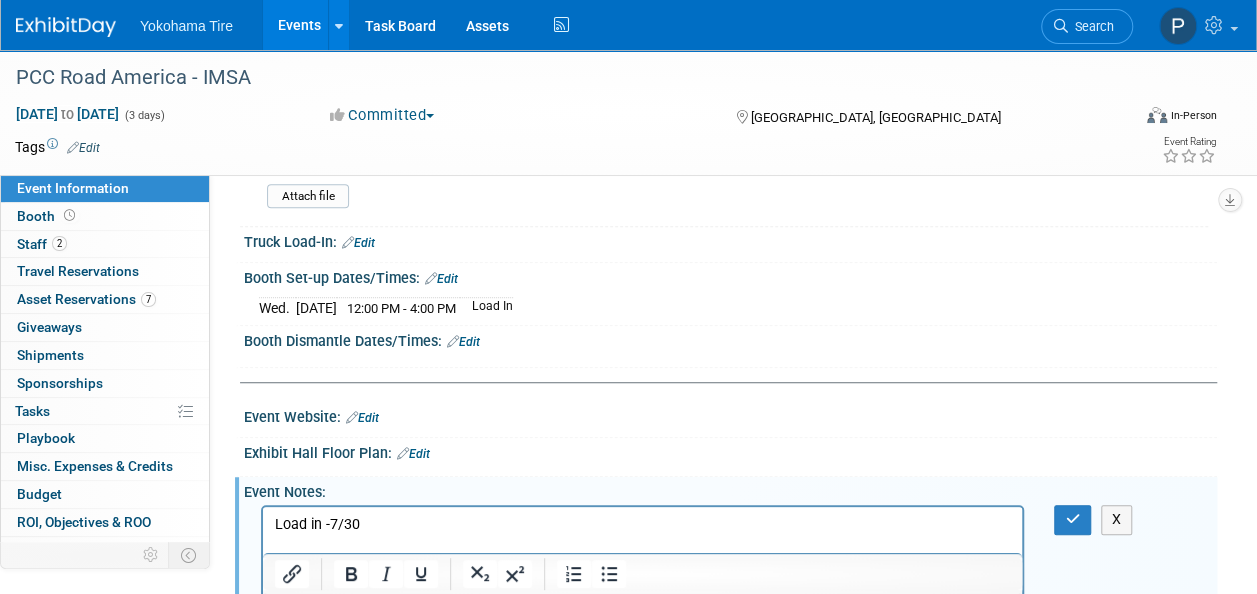 click on "Load in -7/30 Set-up - 7/31
X" at bounding box center [728, 505] 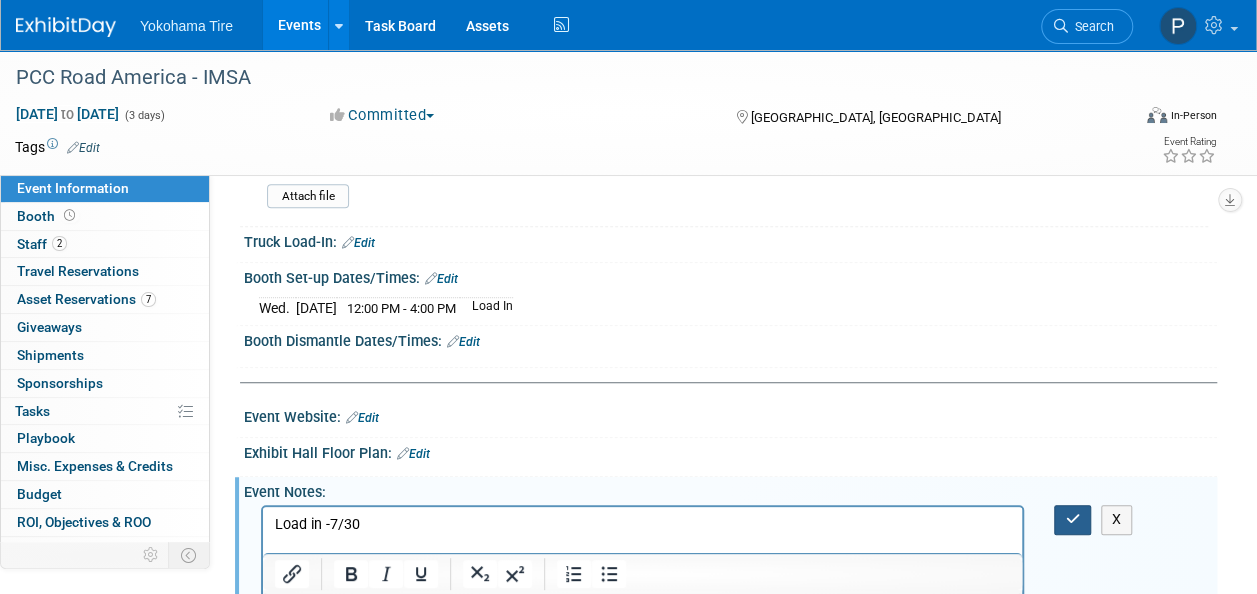 click at bounding box center (1072, 519) 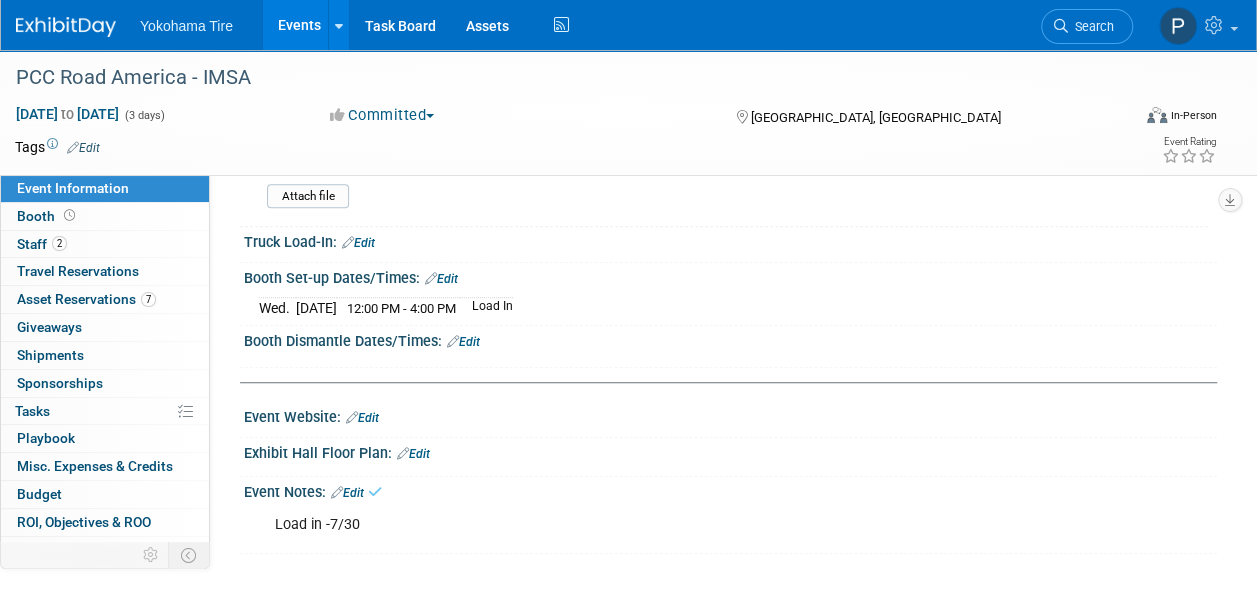 click on "Load in -7/30
X" at bounding box center [730, 523] 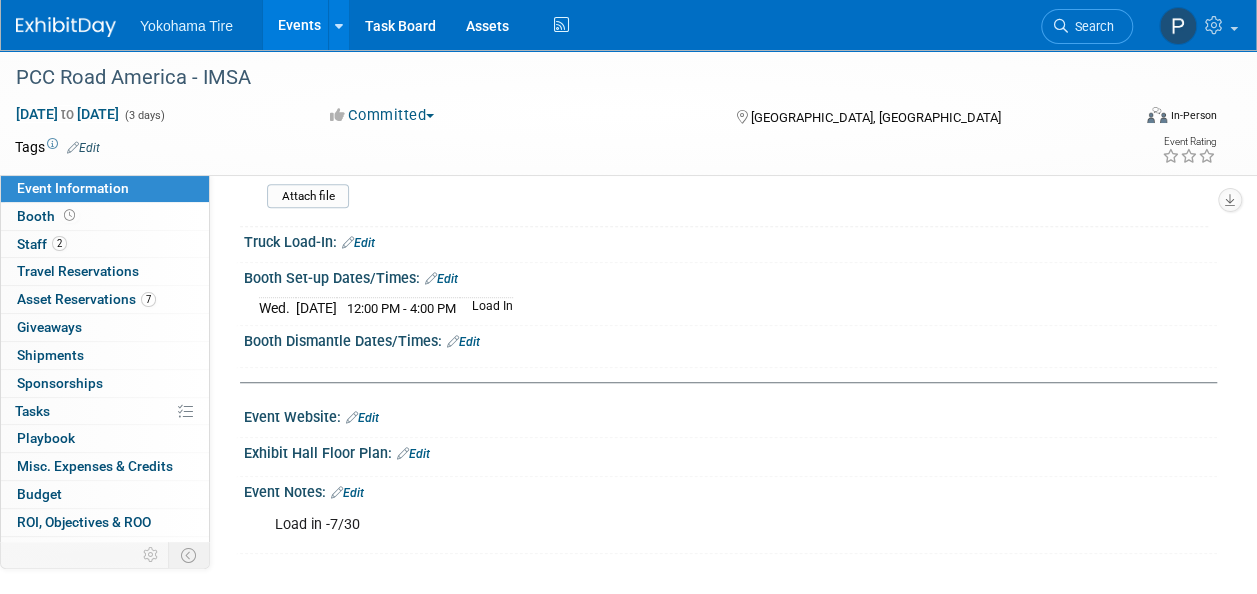 click on "Event Information" at bounding box center [105, 188] 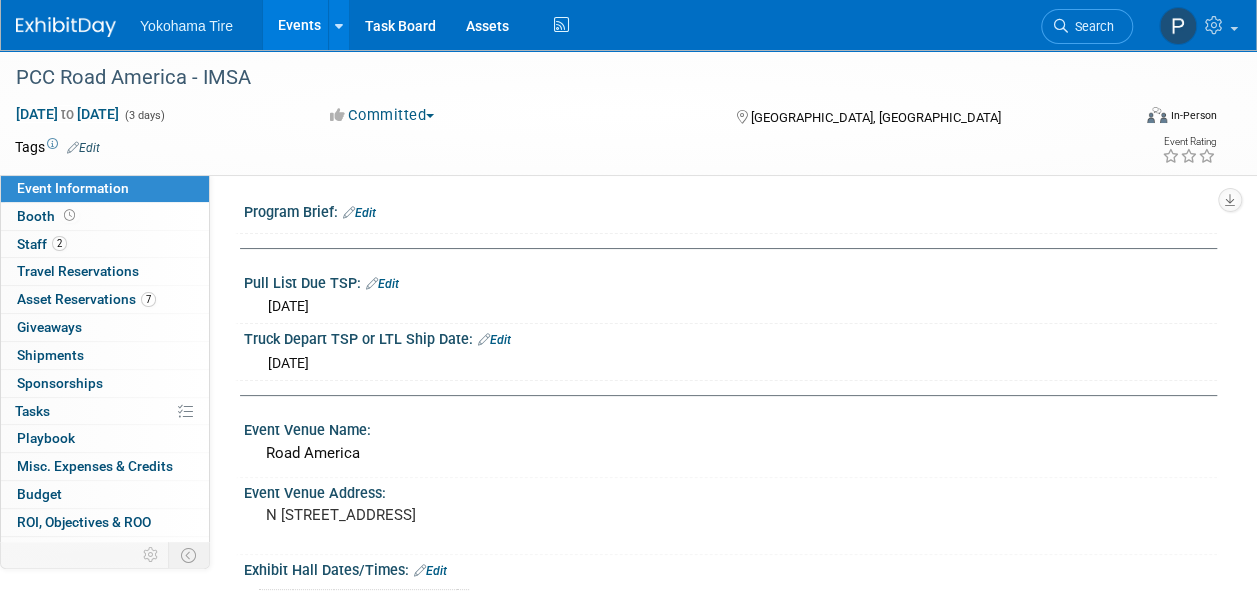 scroll, scrollTop: 207, scrollLeft: 0, axis: vertical 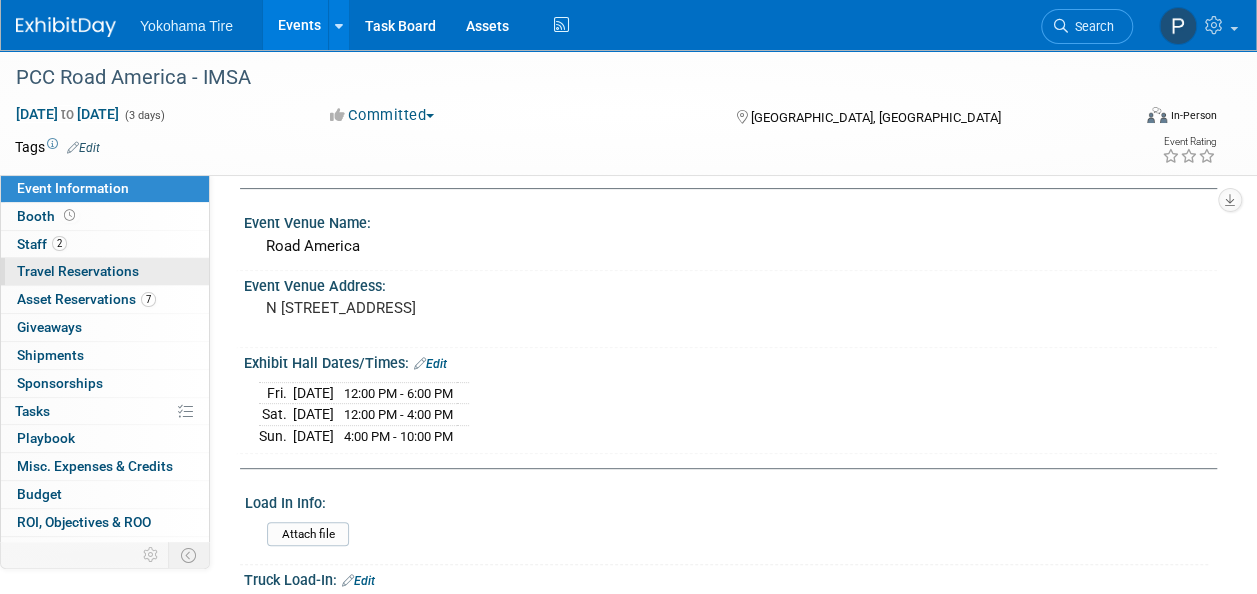click on "Travel Reservations 0" at bounding box center [78, 271] 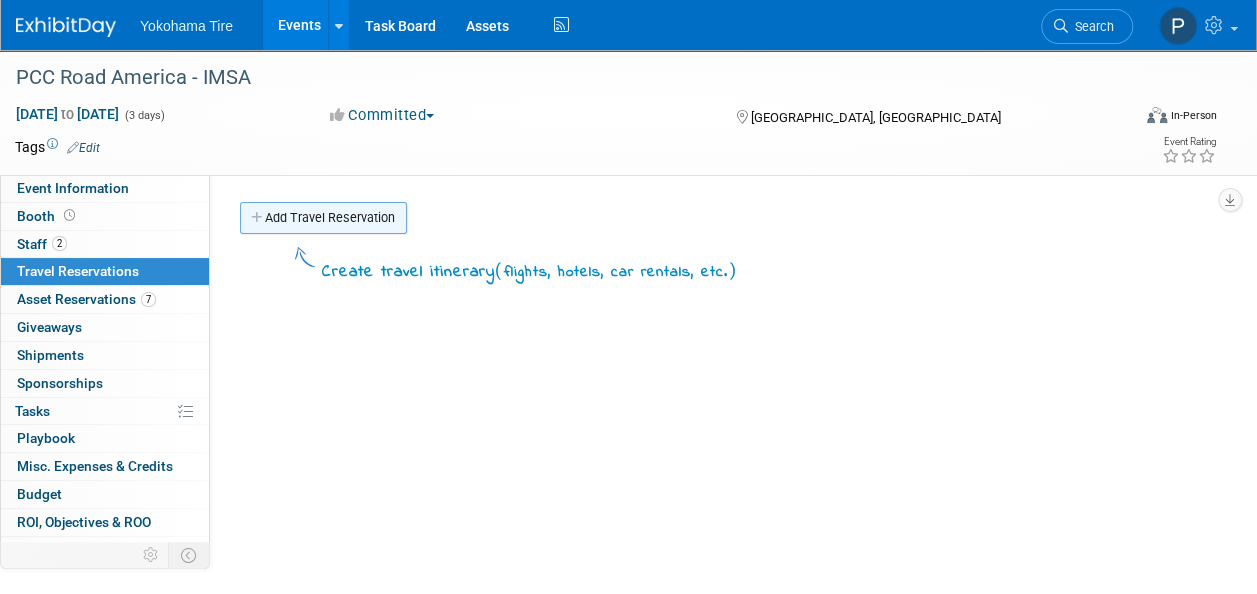 click on "Add Travel Reservation" at bounding box center [323, 218] 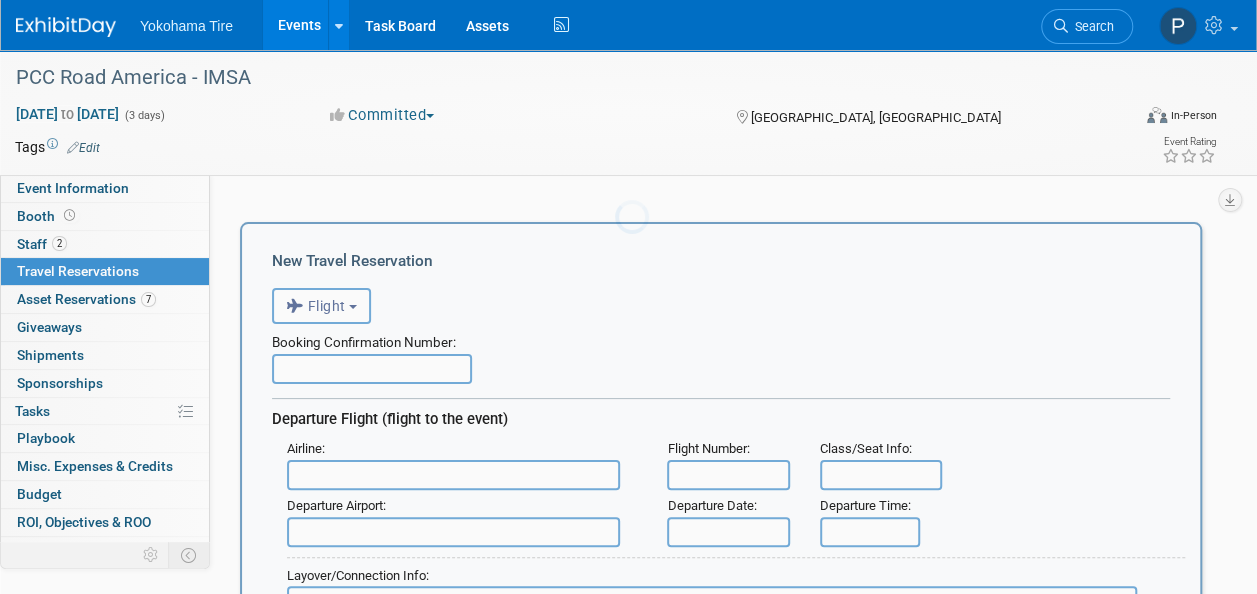 scroll, scrollTop: 0, scrollLeft: 0, axis: both 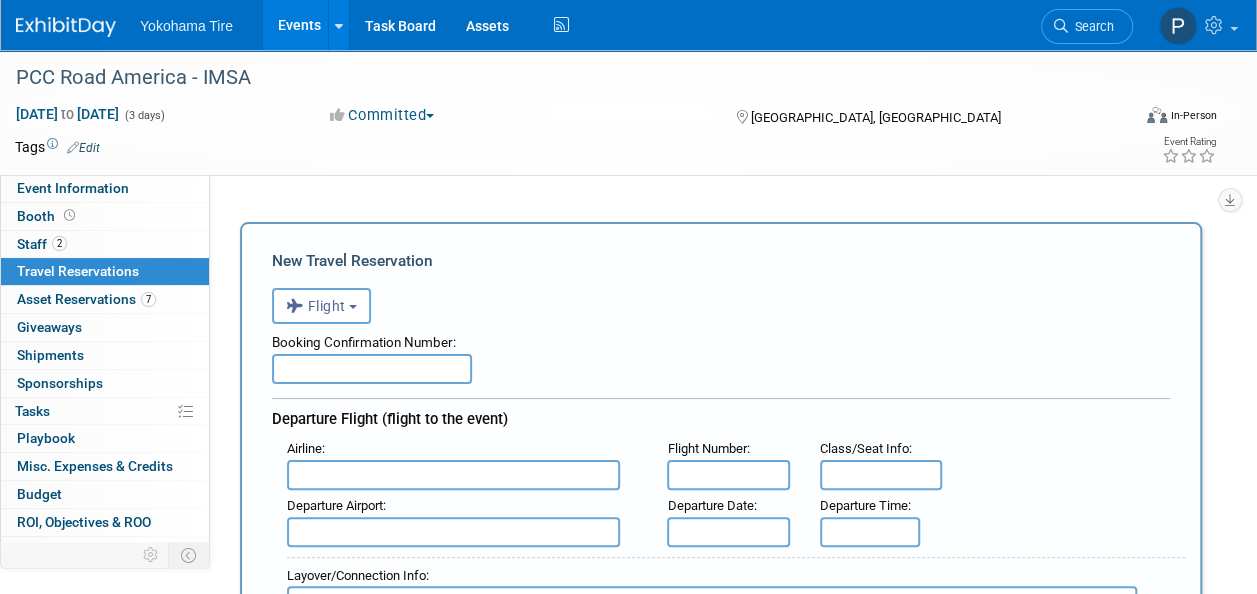 click at bounding box center (372, 369) 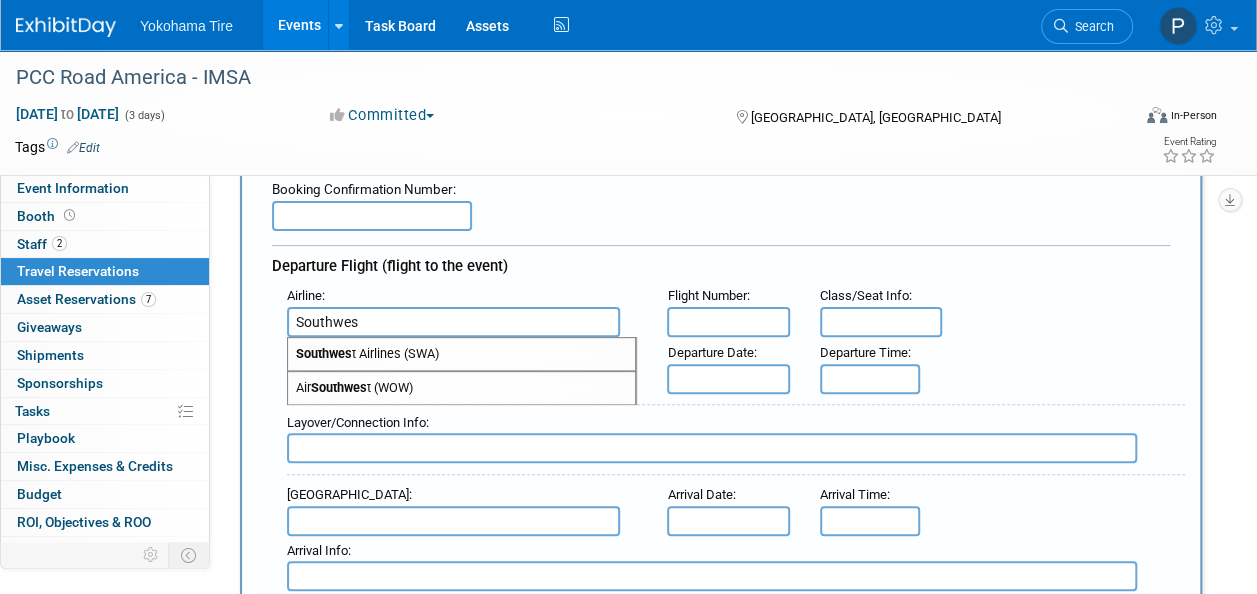 click on "Southwes t Airlines (SWA)" at bounding box center [461, 354] 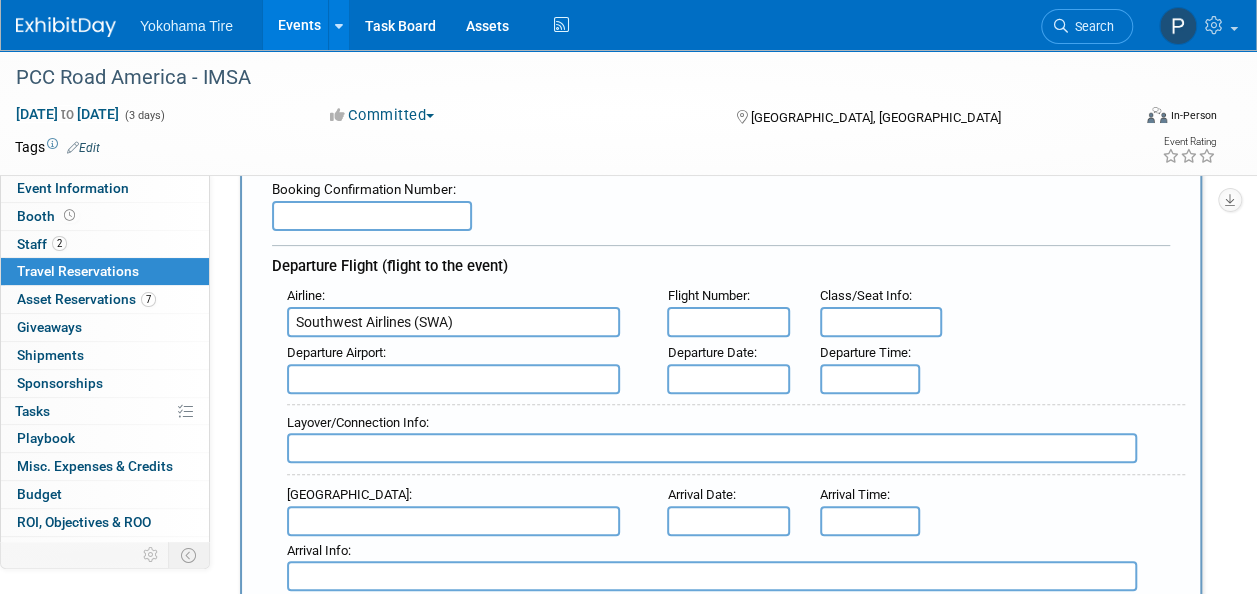click at bounding box center (728, 322) 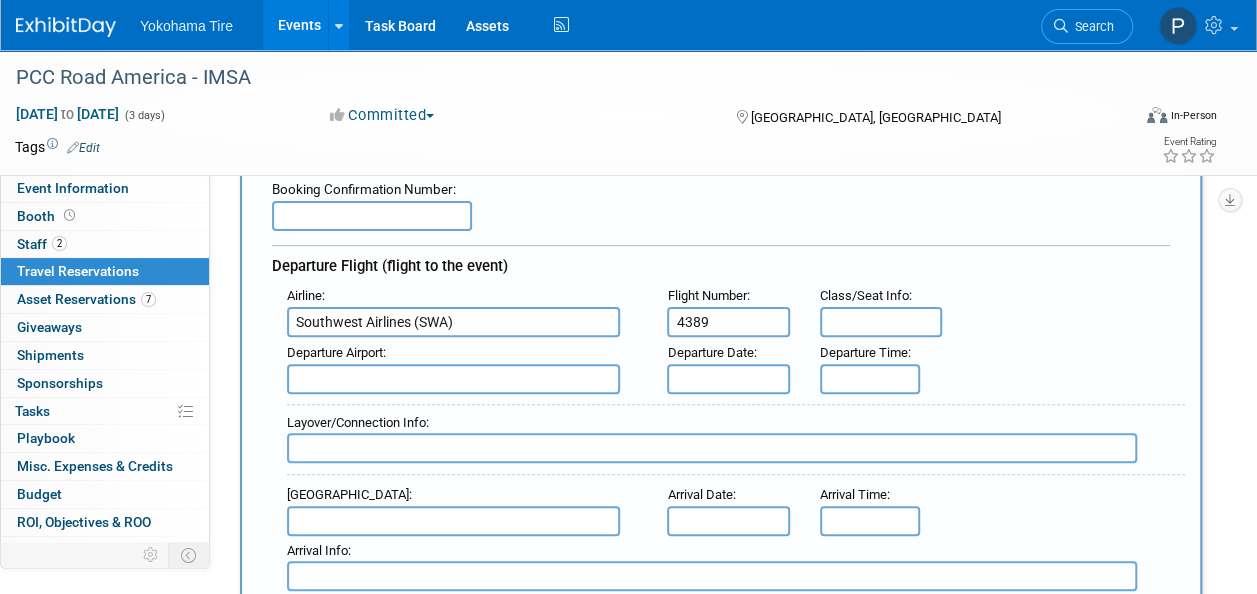 type on "4389" 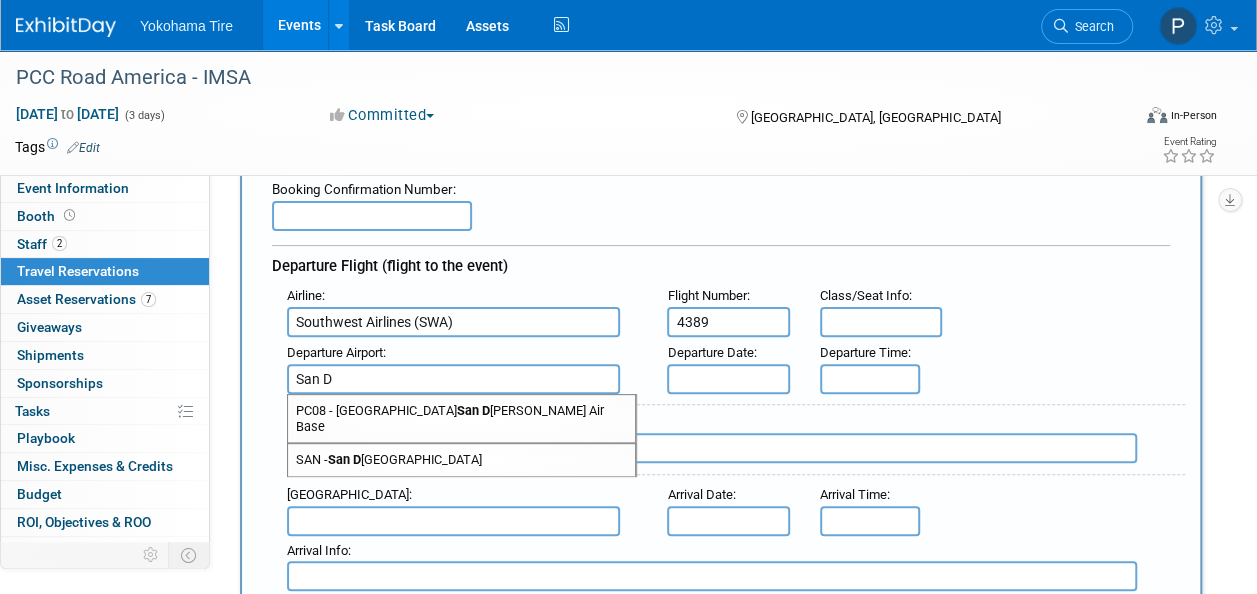 click on "SAN -  [GEOGRAPHIC_DATA]" at bounding box center (461, 460) 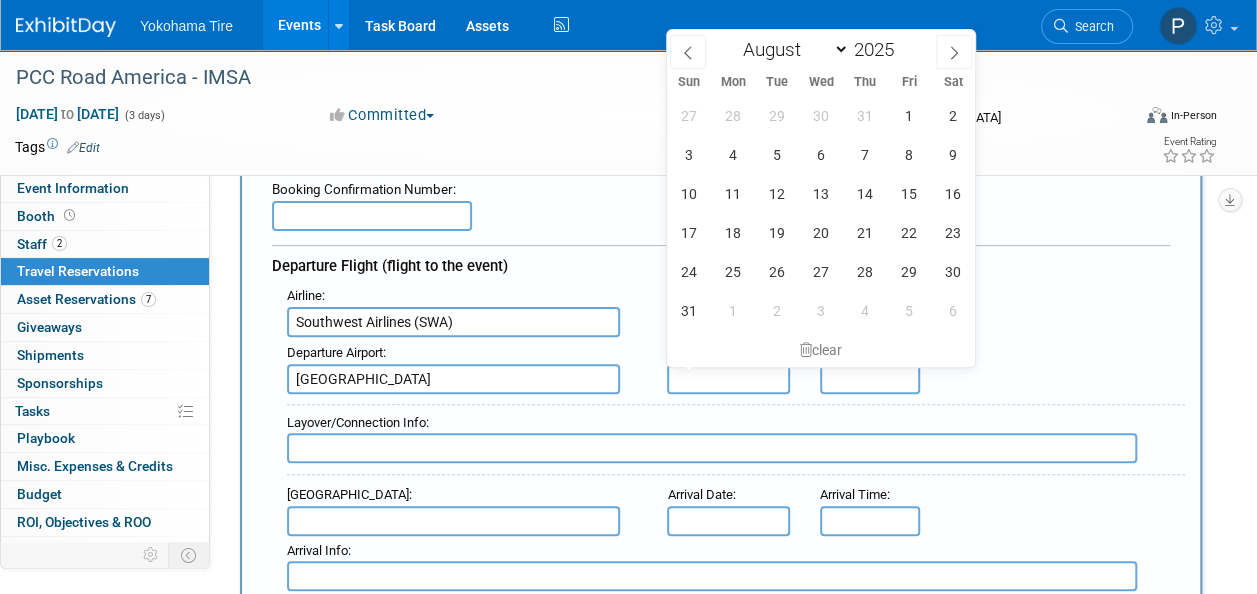 click at bounding box center [728, 379] 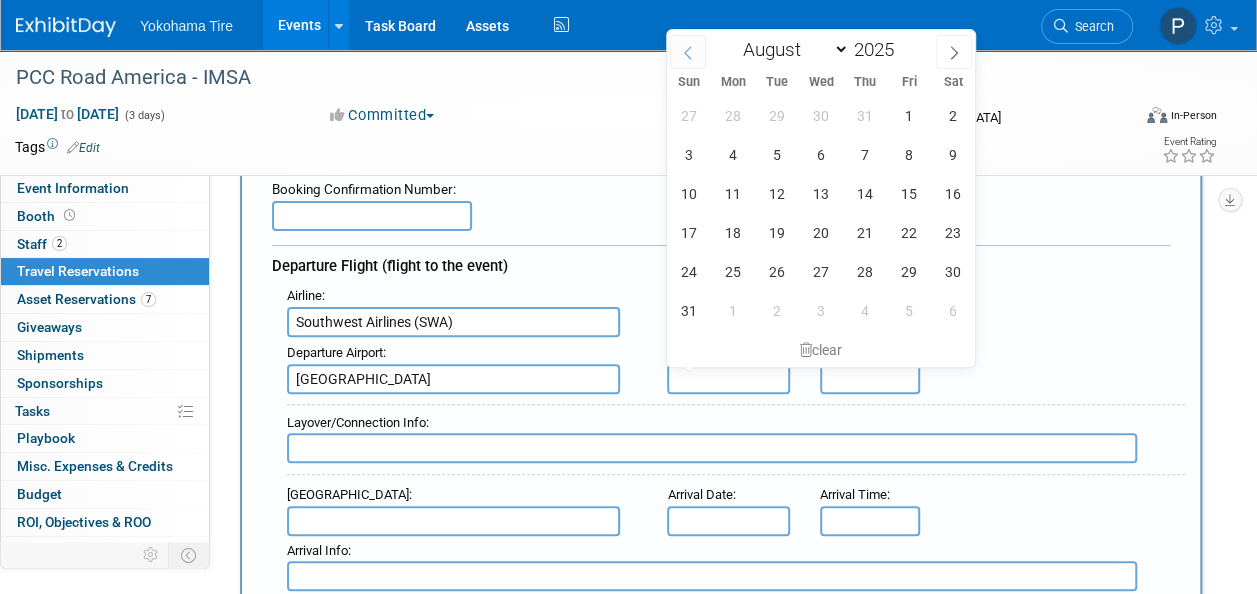 click 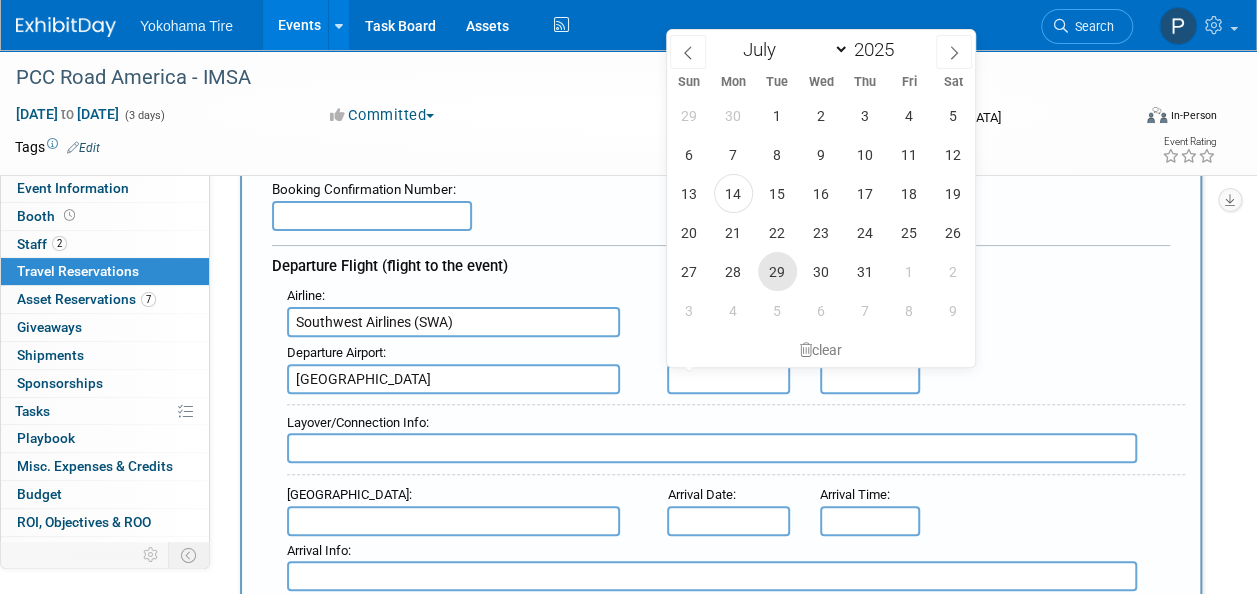 click on "29" at bounding box center [777, 271] 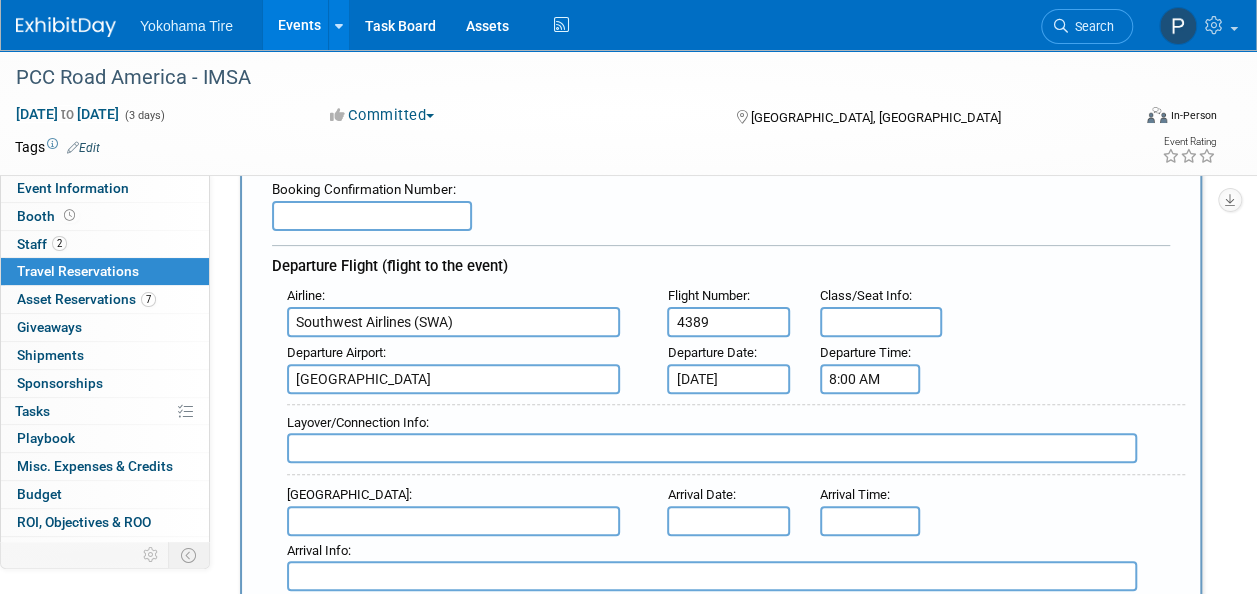 click on "8:00 AM" at bounding box center [870, 379] 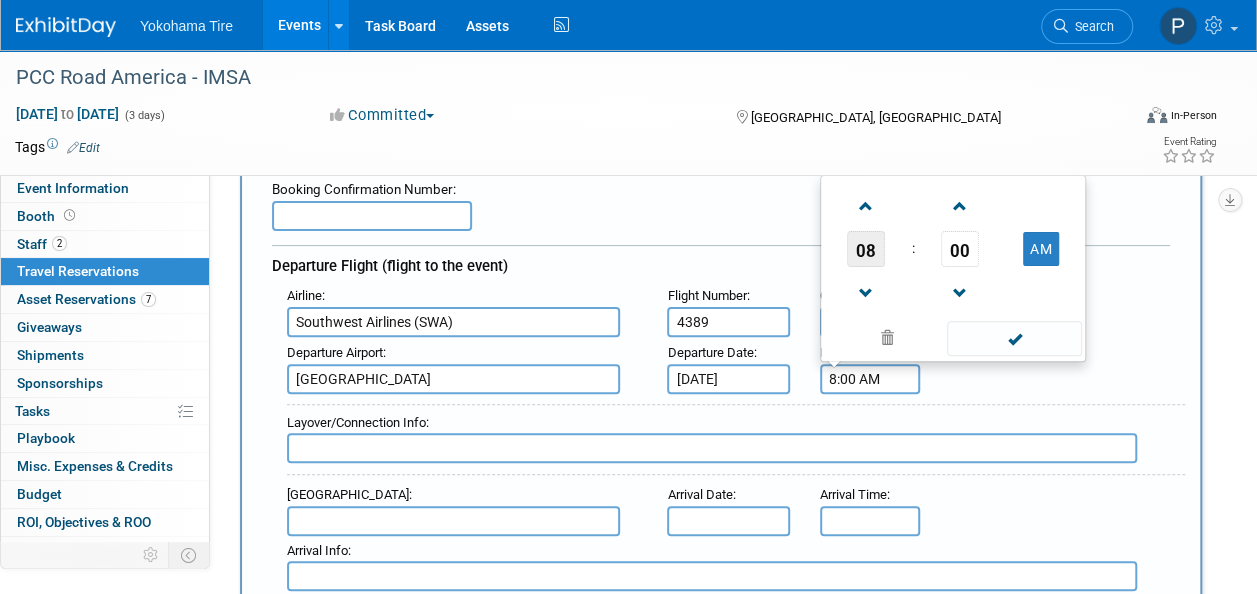 click on "08" at bounding box center (866, 249) 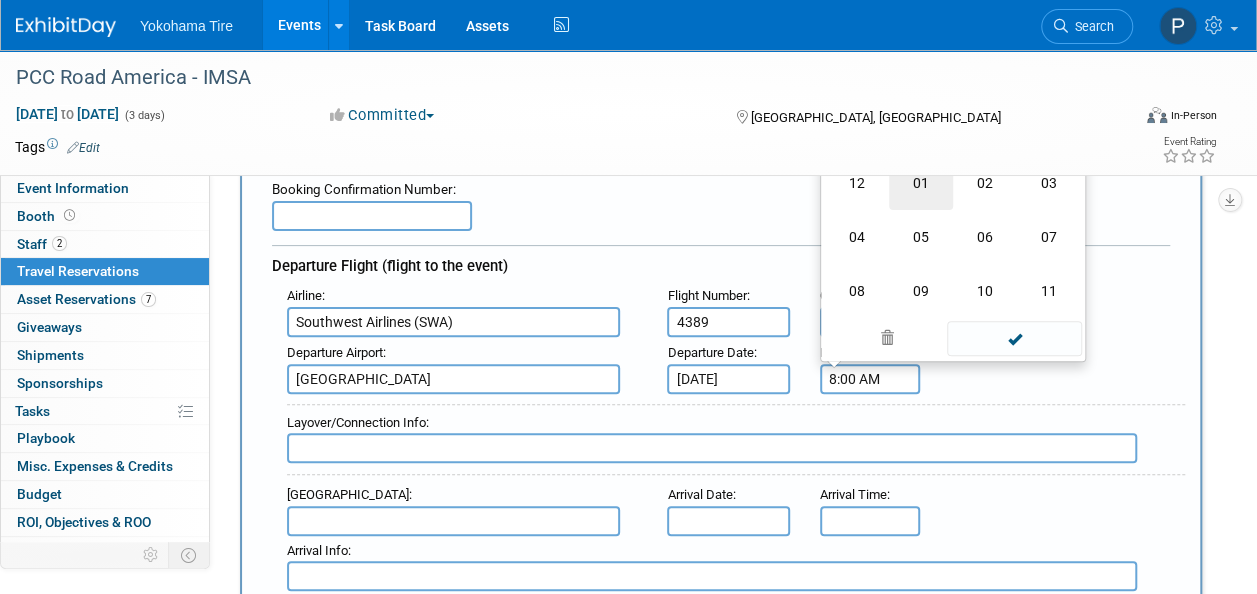 click on "01" at bounding box center (921, 183) 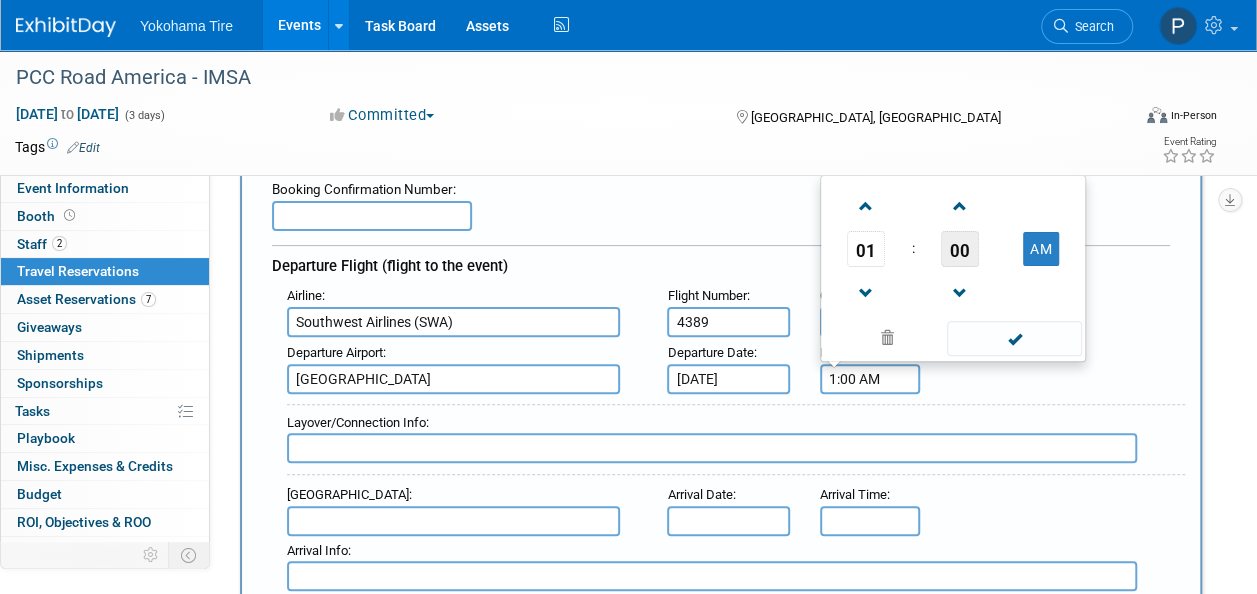 click on "00" at bounding box center (960, 249) 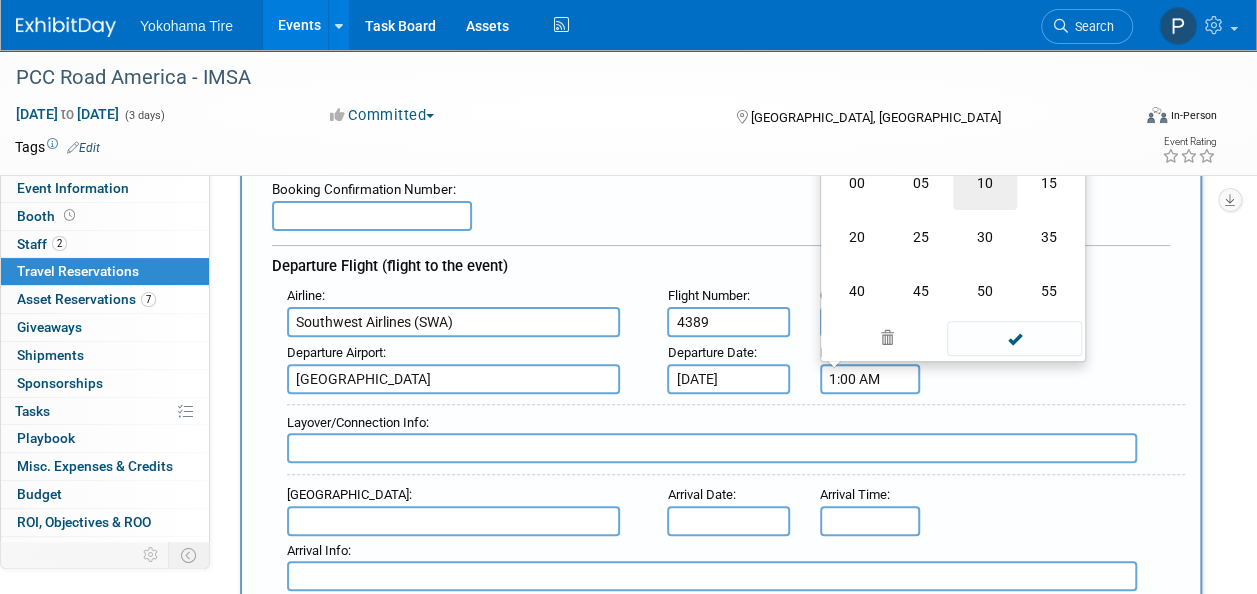 click on "10" at bounding box center (985, 183) 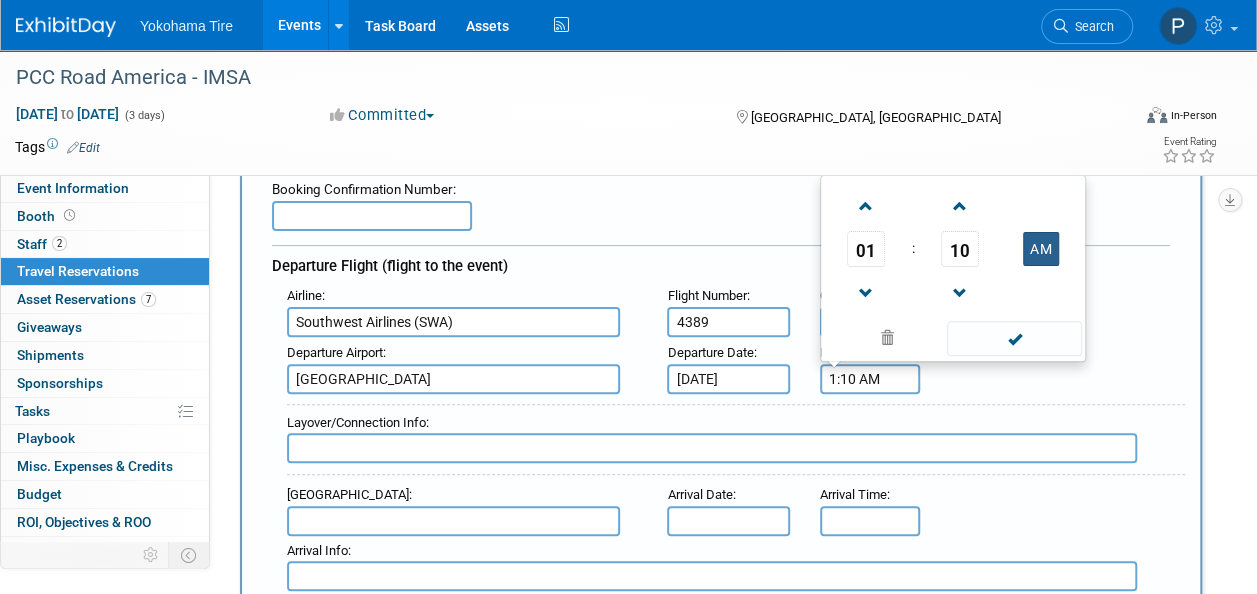 click on "AM" at bounding box center [1041, 249] 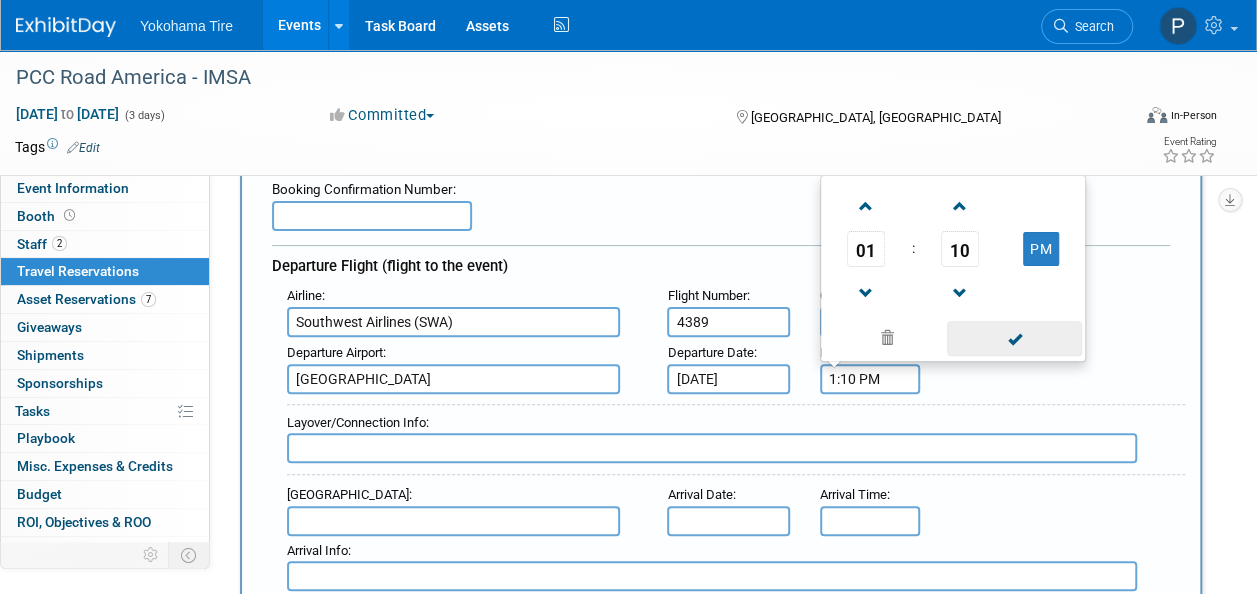 click at bounding box center [1014, 338] 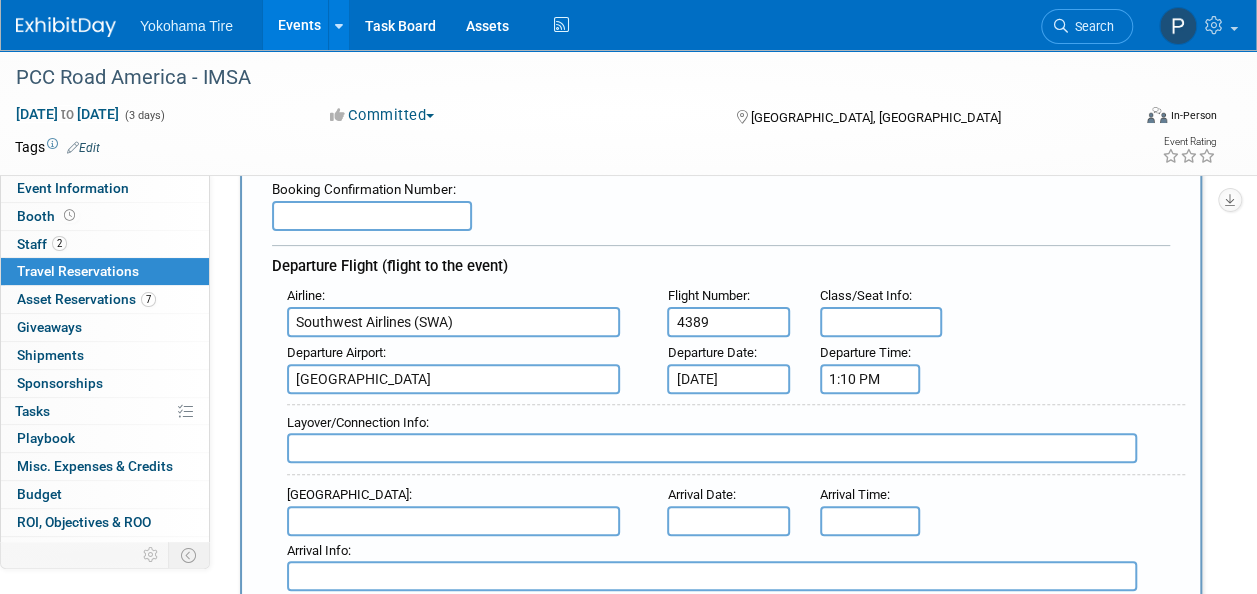 click at bounding box center (712, 448) 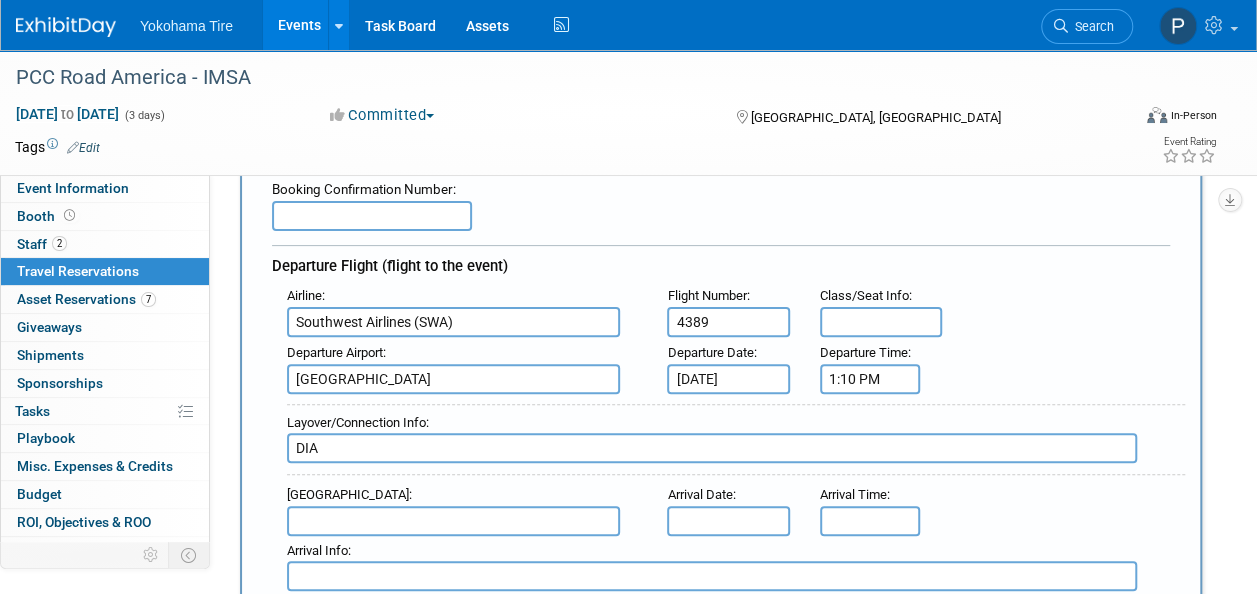 type on "DIA" 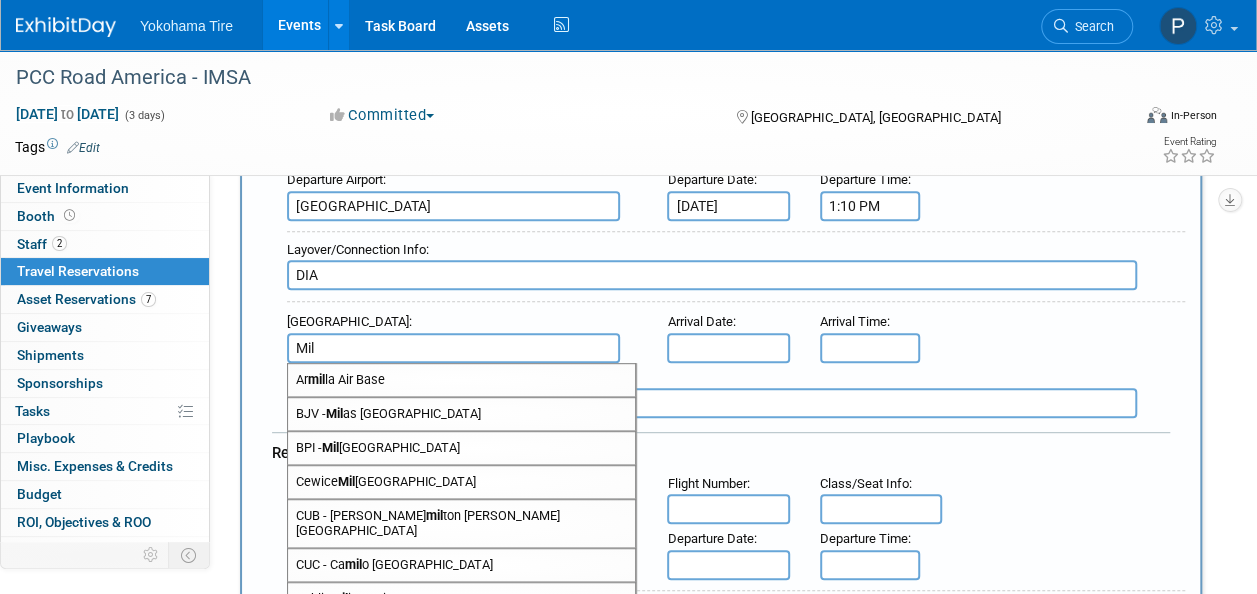 scroll, scrollTop: 336, scrollLeft: 0, axis: vertical 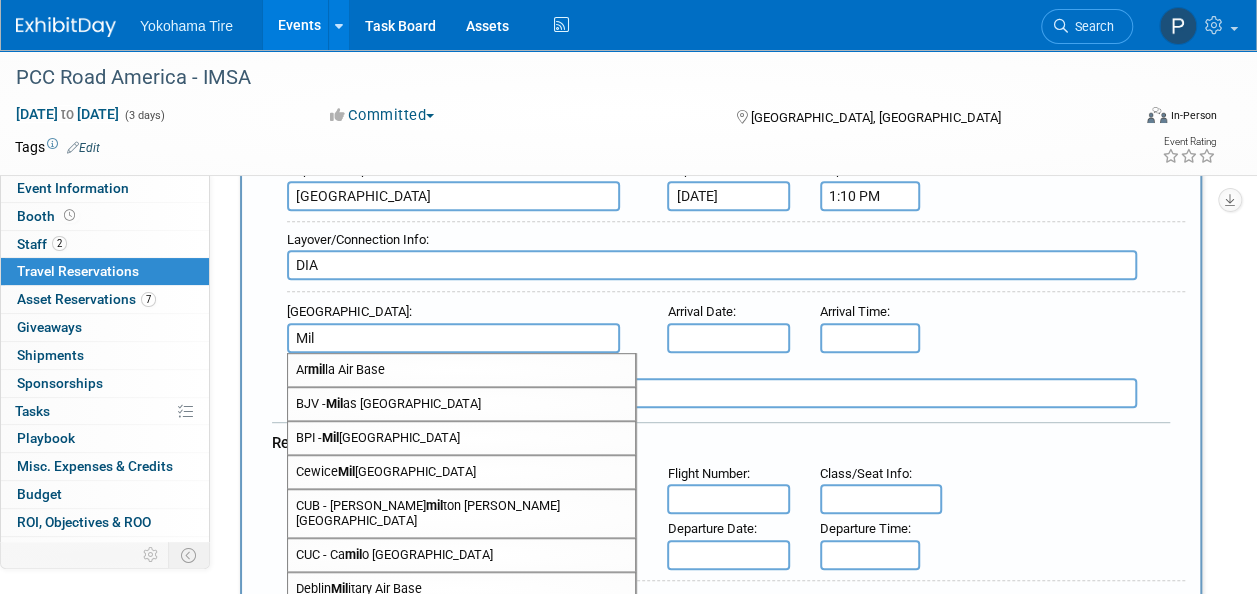 drag, startPoint x: 560, startPoint y: 518, endPoint x: 373, endPoint y: 335, distance: 261.6448 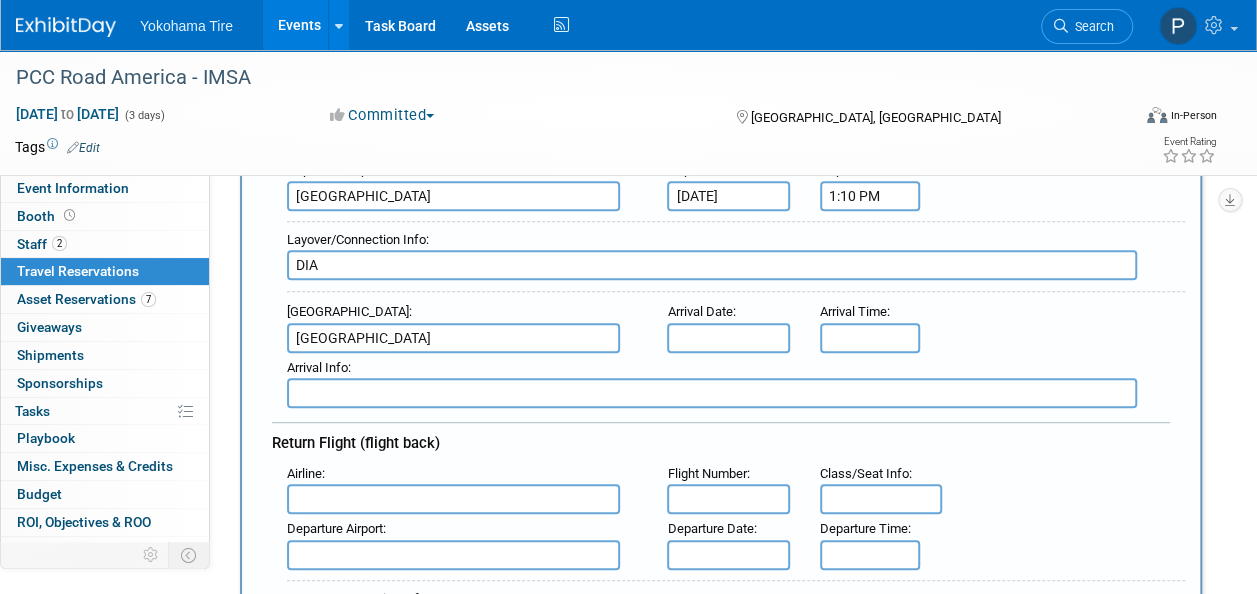 type on "[GEOGRAPHIC_DATA]" 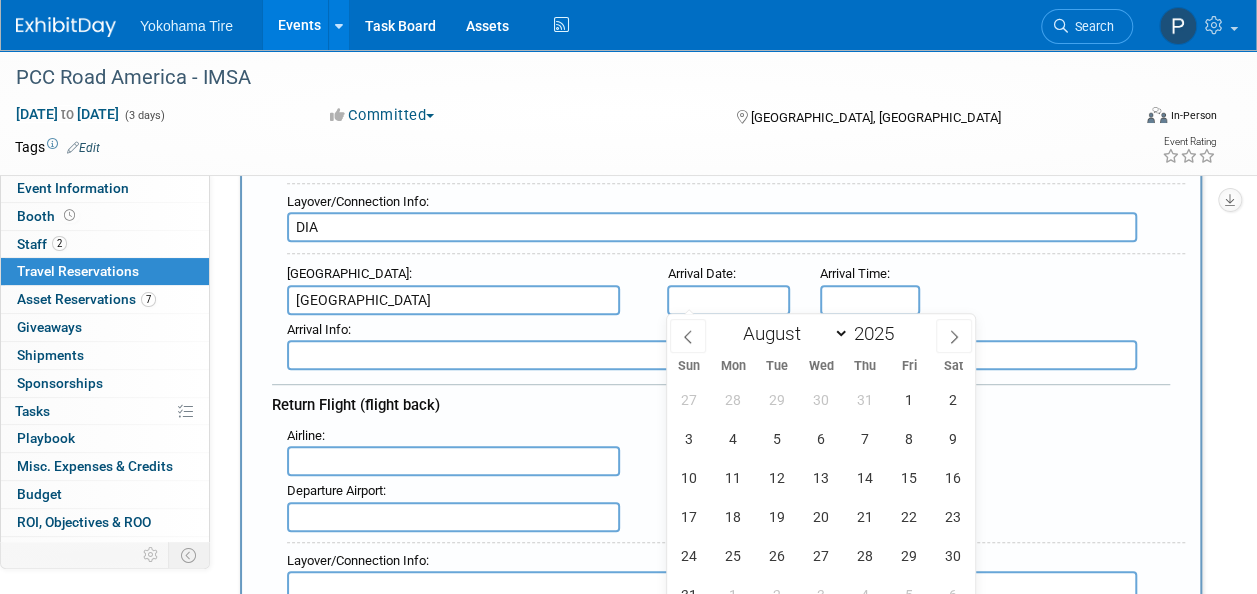 scroll, scrollTop: 375, scrollLeft: 0, axis: vertical 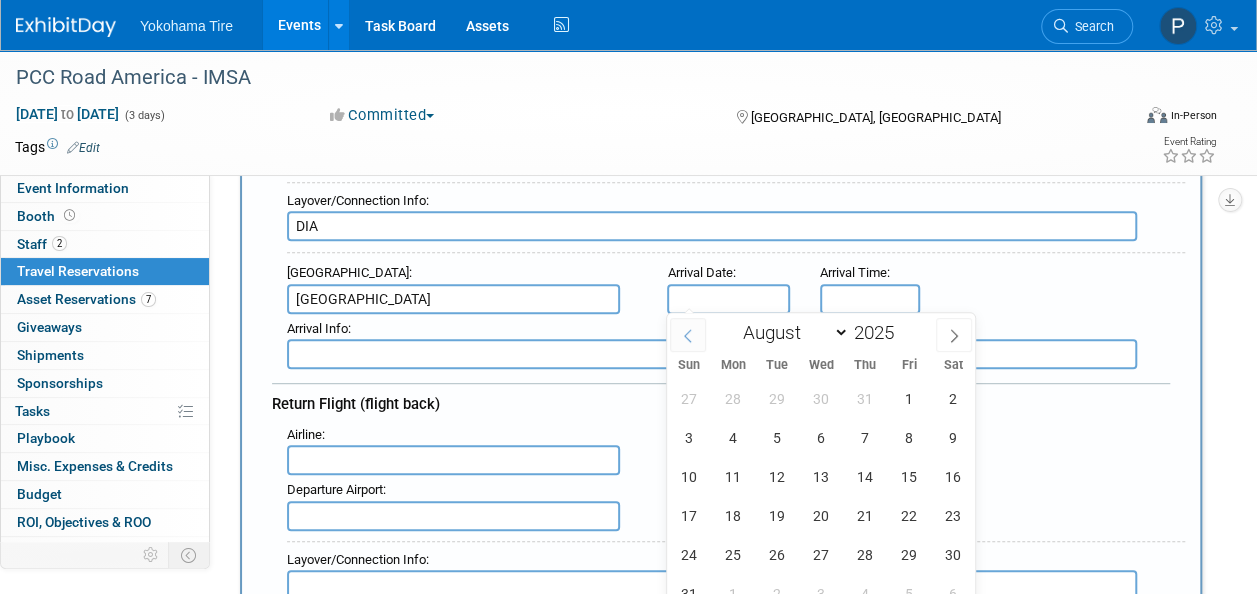 click 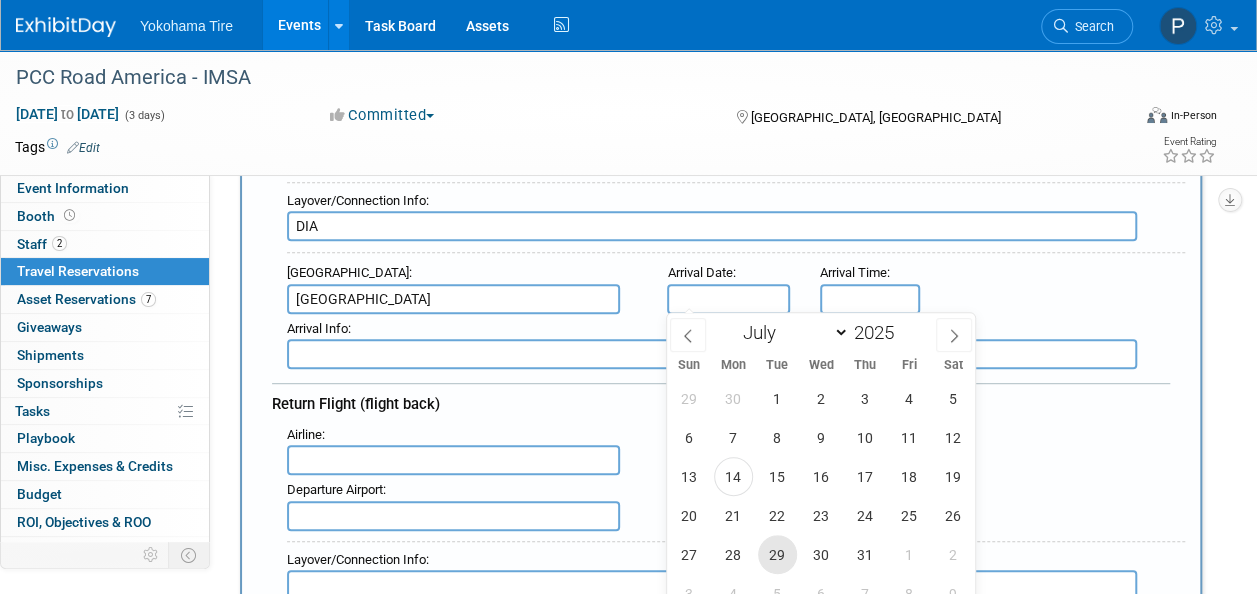 click on "29" at bounding box center (777, 554) 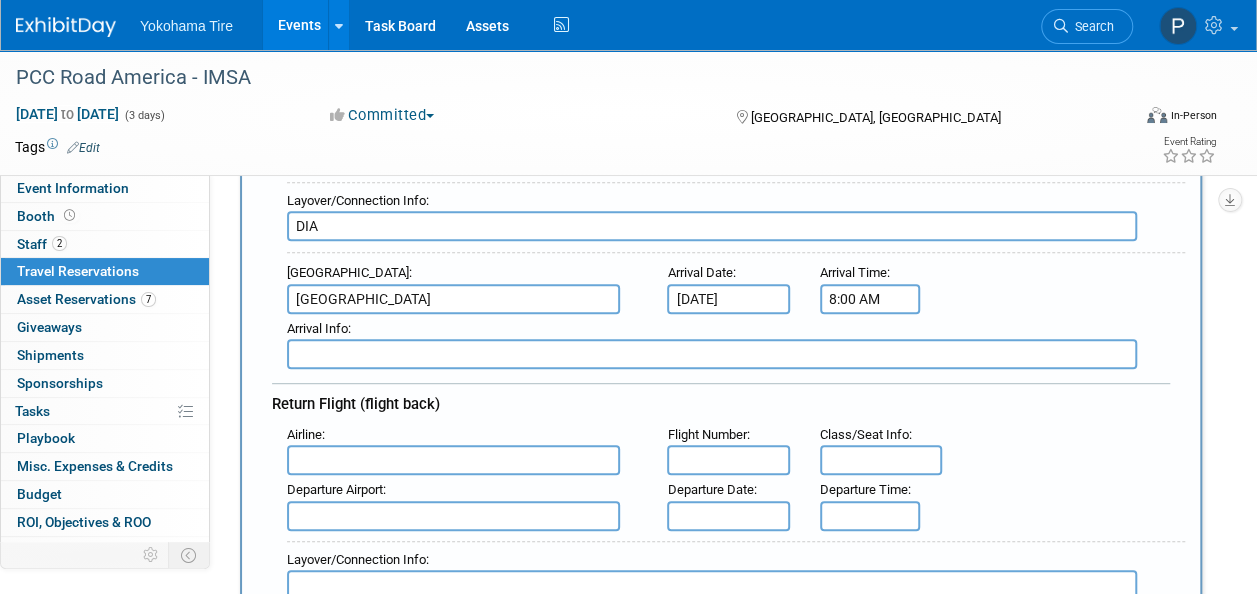 click on "8:00 AM" at bounding box center [870, 299] 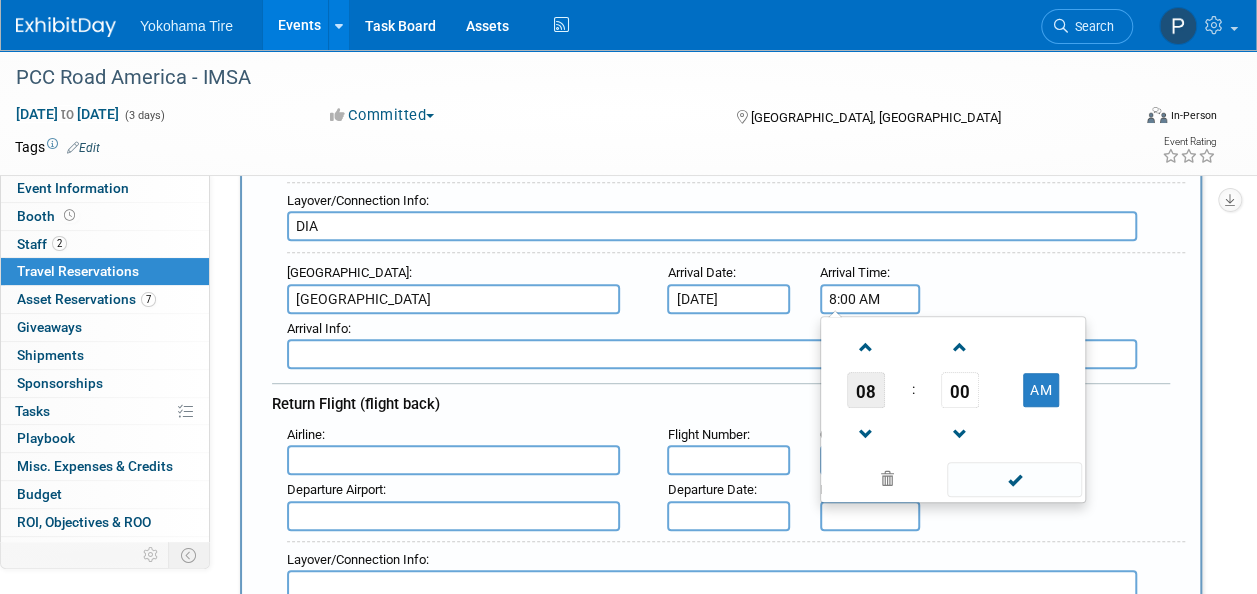 click on "08" at bounding box center [866, 390] 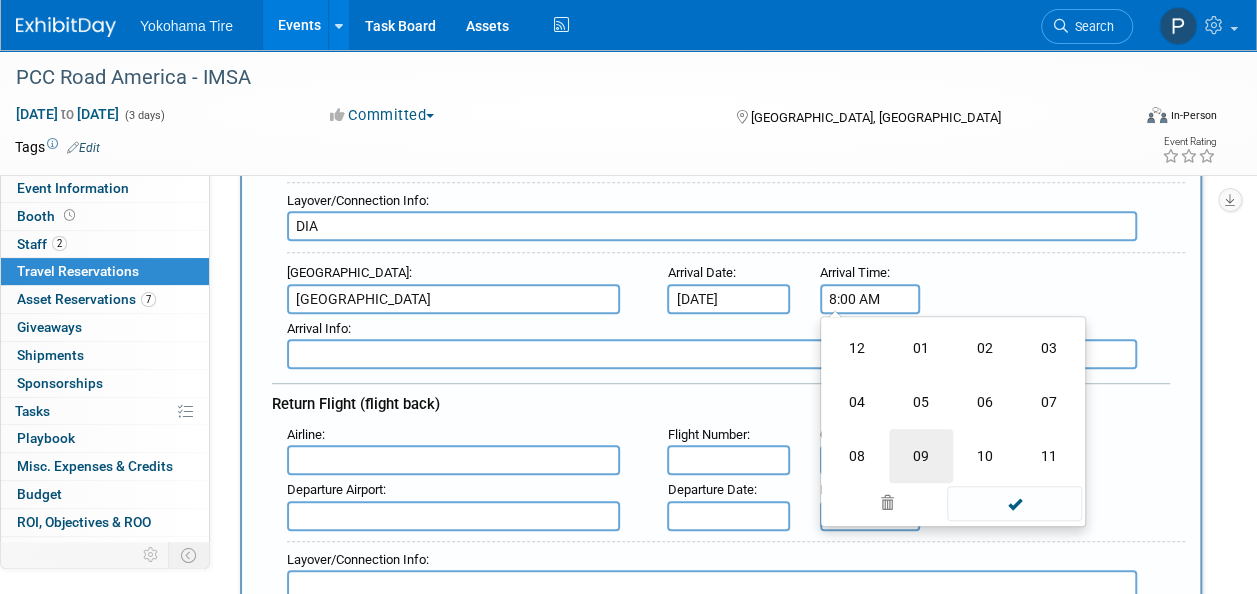 click on "09" at bounding box center [921, 456] 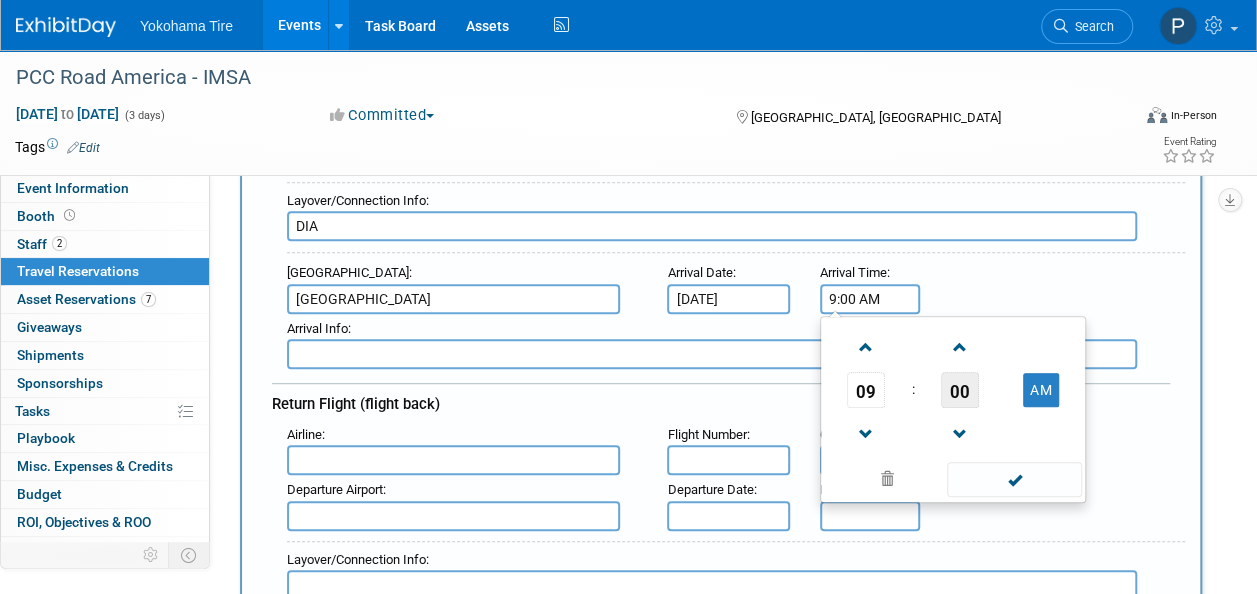 click on "00" at bounding box center [960, 390] 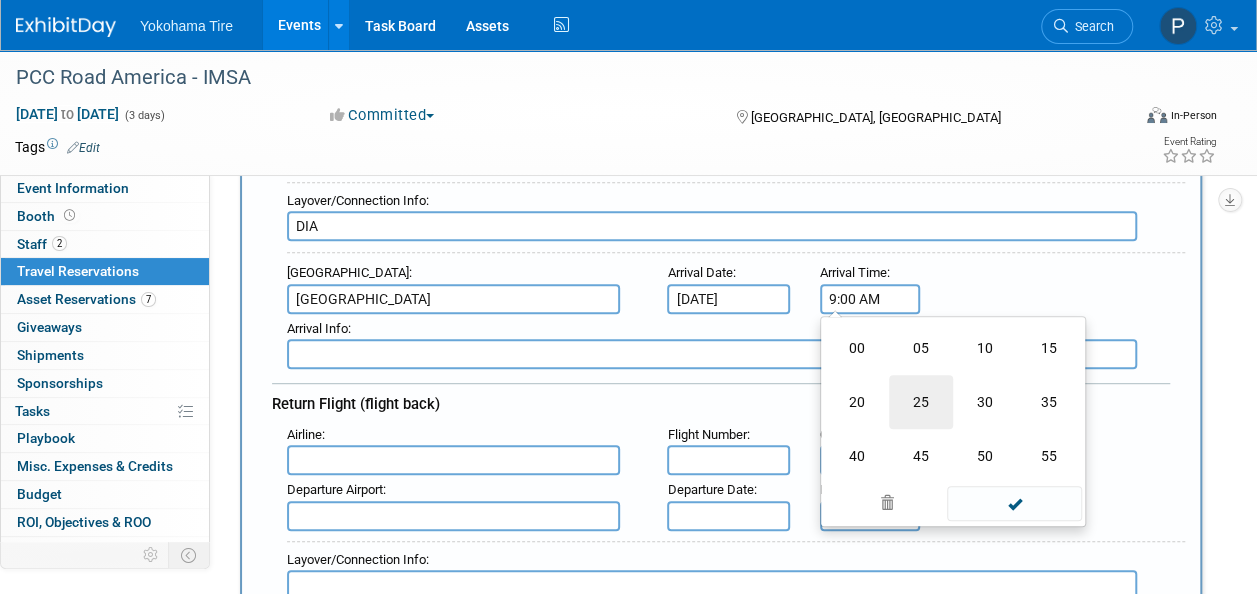 click on "25" at bounding box center [921, 402] 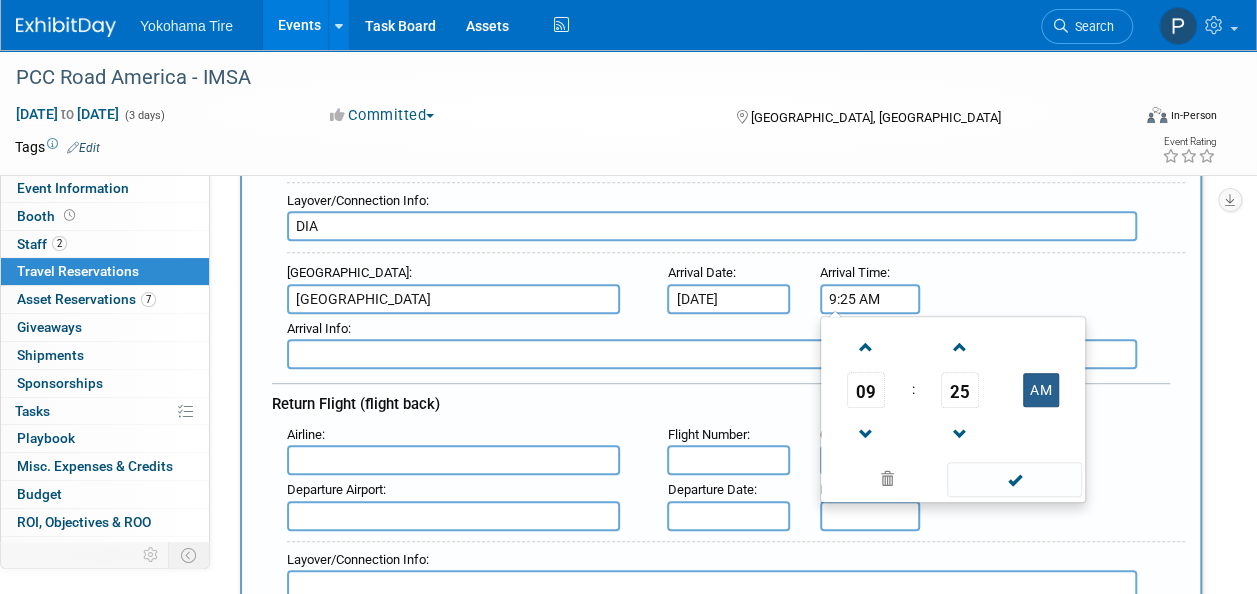 click on "AM" at bounding box center (1041, 390) 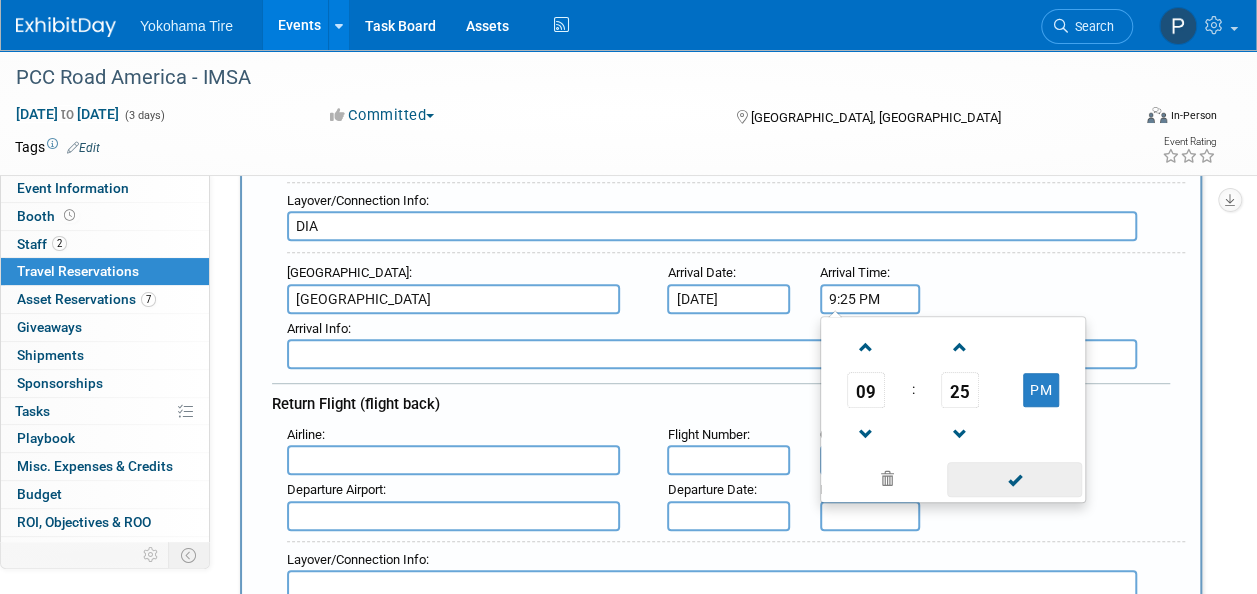 click at bounding box center [1014, 479] 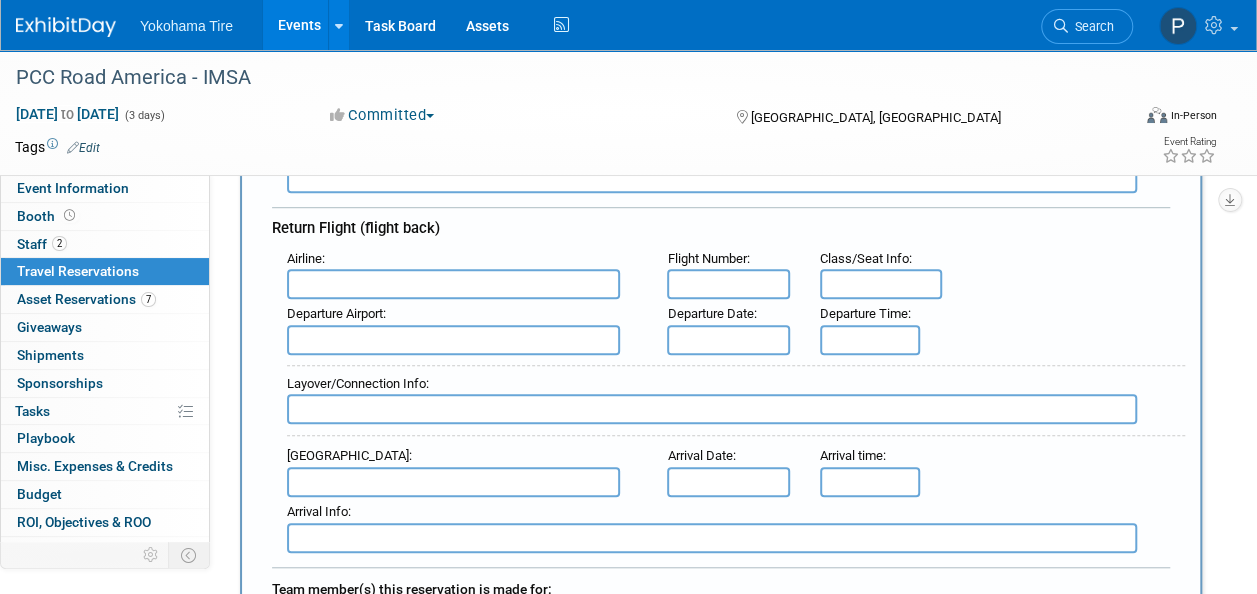 scroll, scrollTop: 552, scrollLeft: 0, axis: vertical 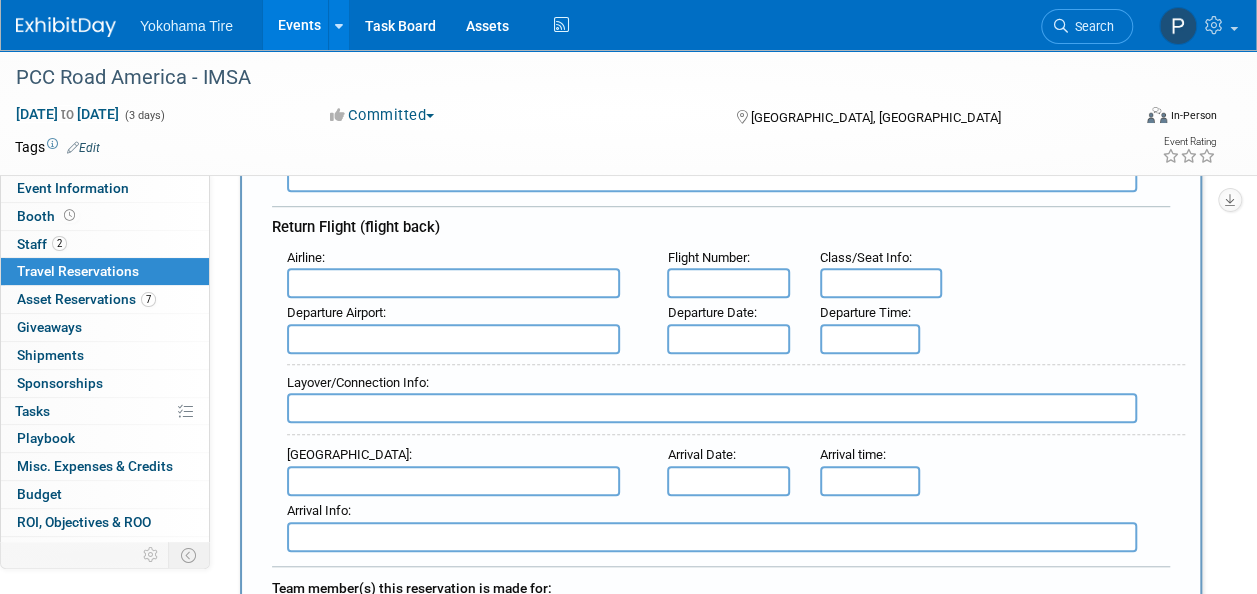 click at bounding box center (453, 283) 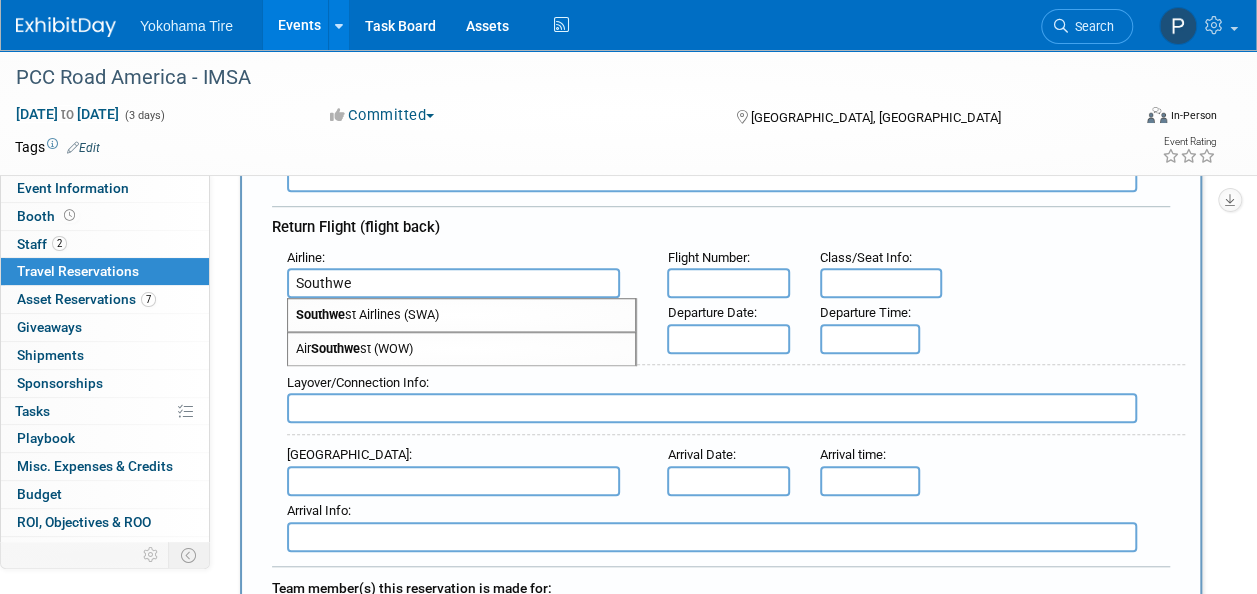 click on "Southwe st Airlines (SWA)" at bounding box center (461, 315) 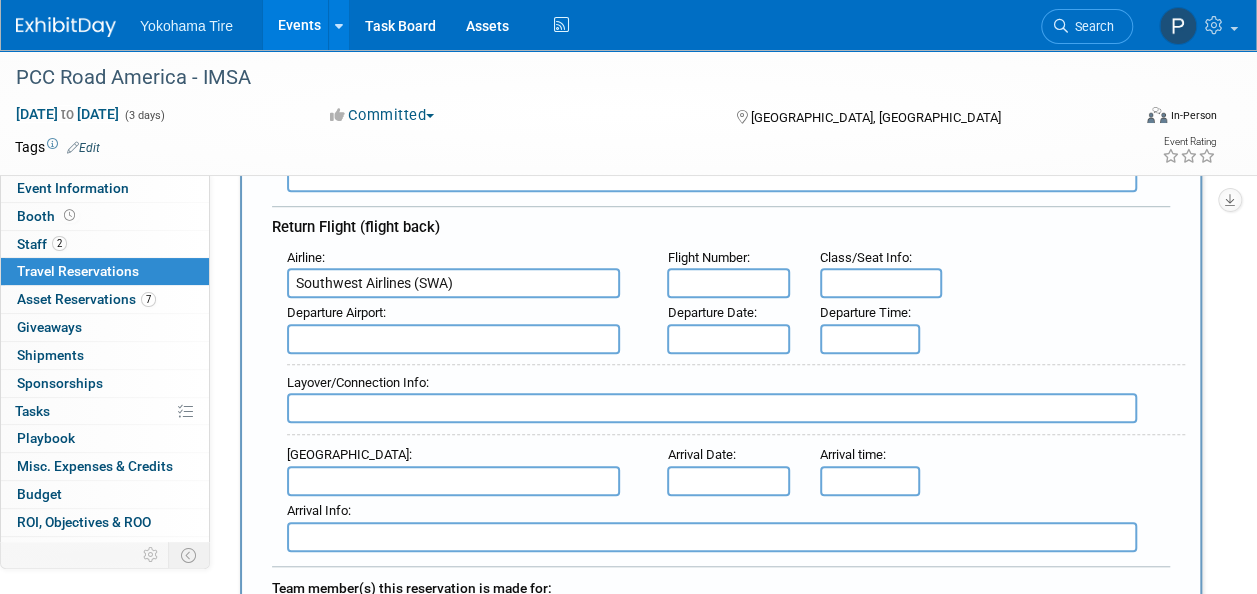 click on "Departure Date :" at bounding box center (728, 313) 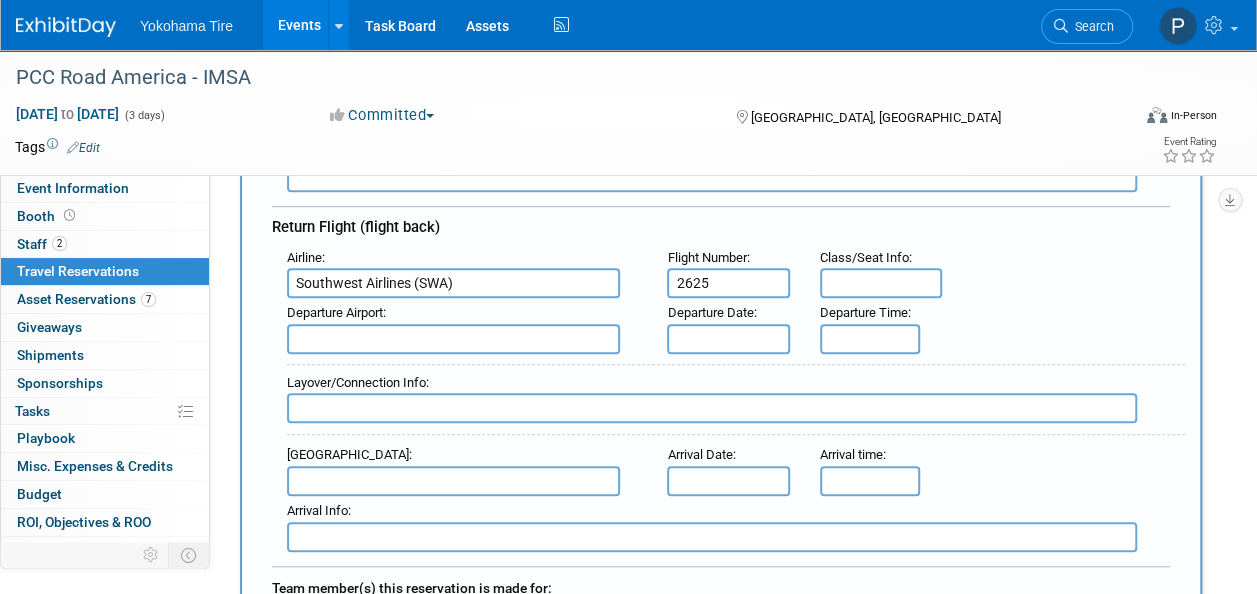 type on "2625" 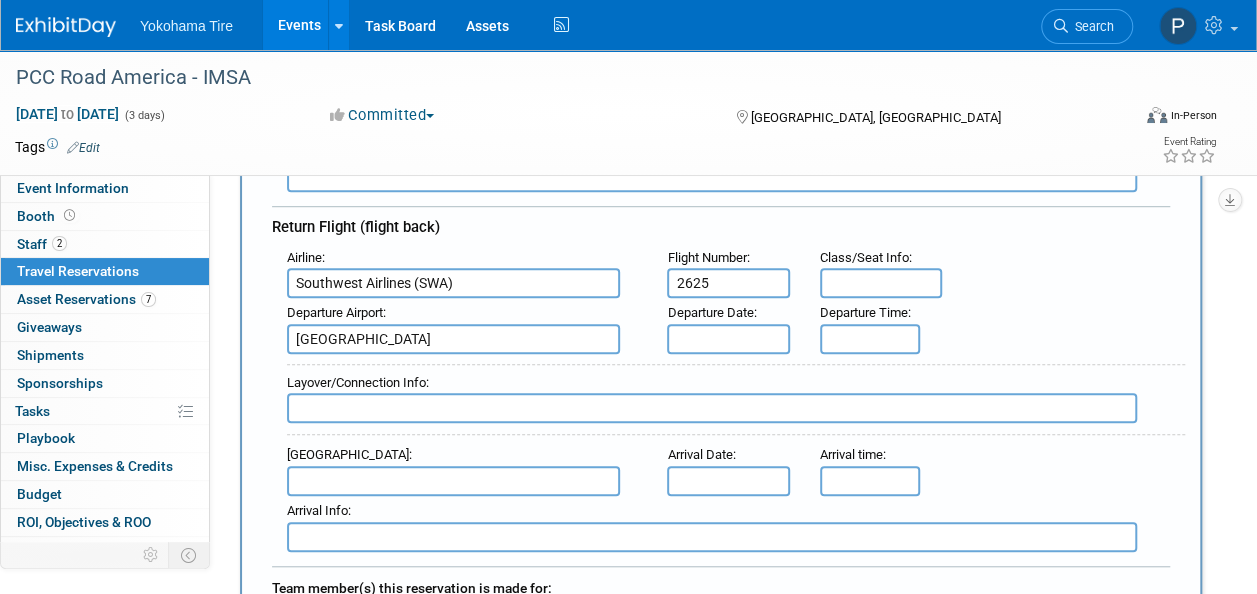 type on "[GEOGRAPHIC_DATA]" 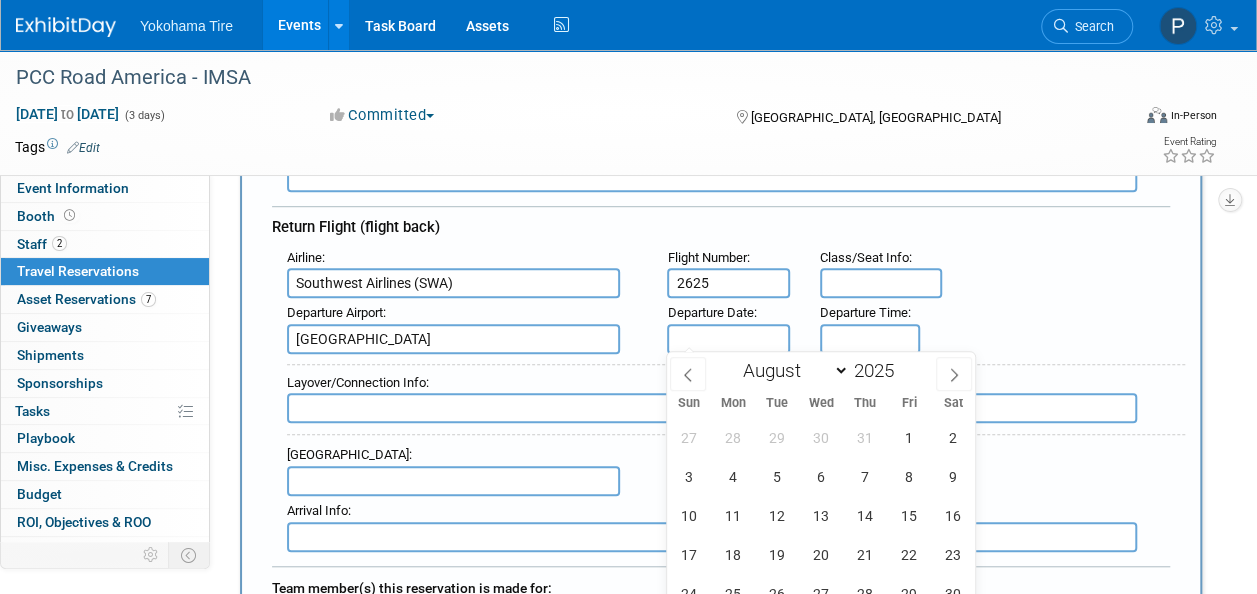 click at bounding box center [728, 339] 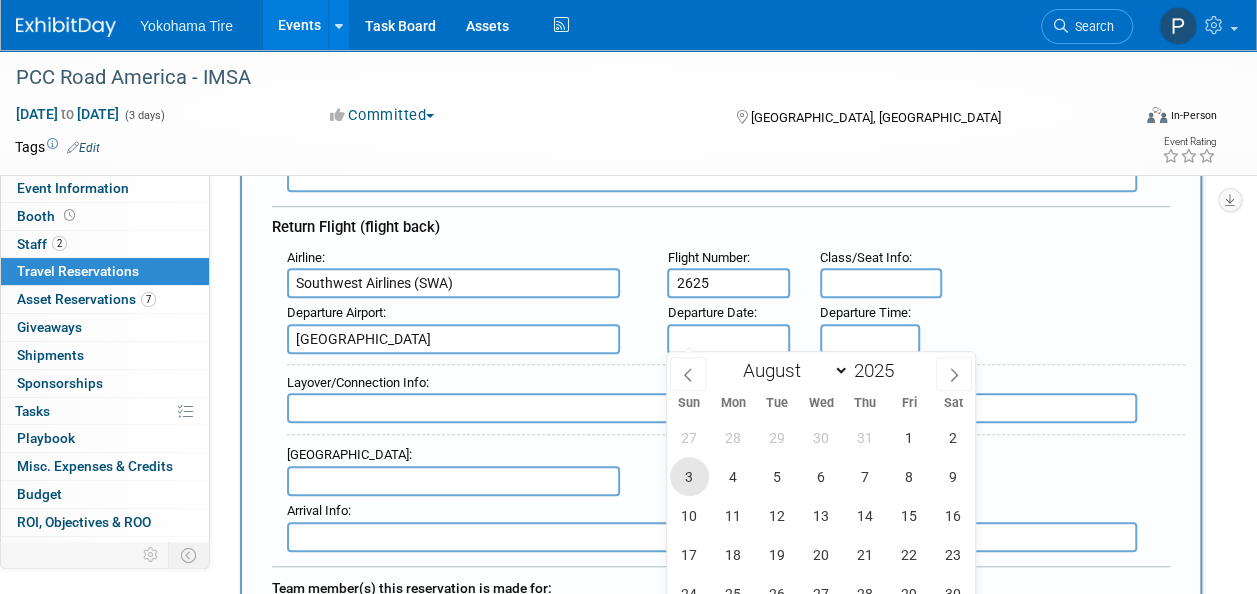click on "3" at bounding box center (689, 476) 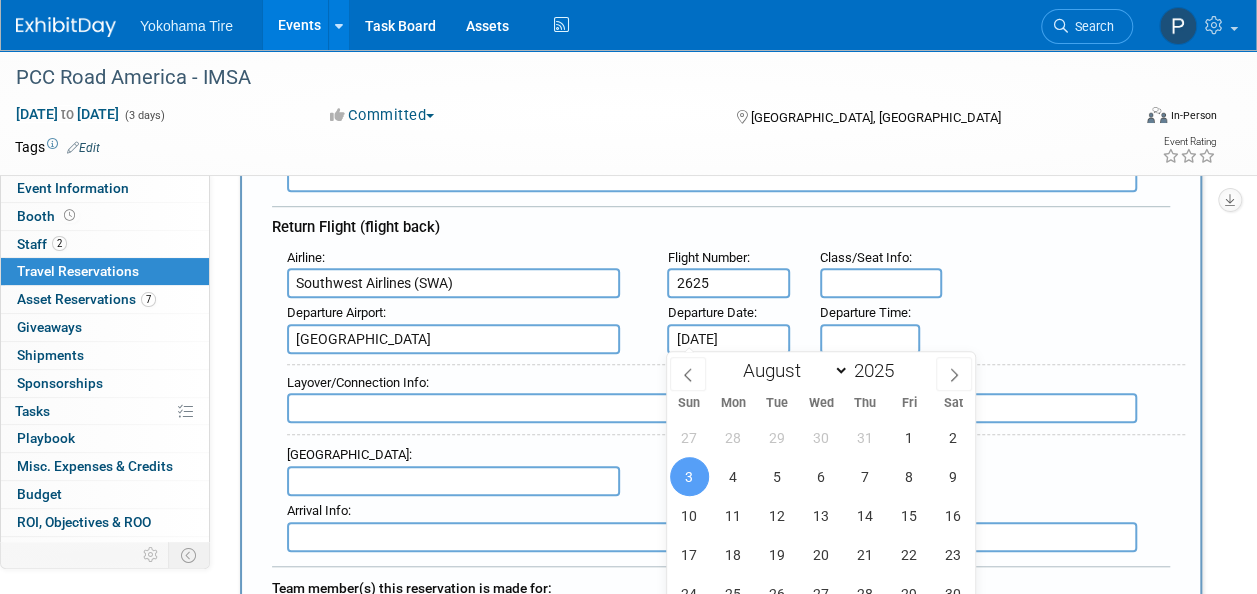 click on "[DATE]" at bounding box center (728, 339) 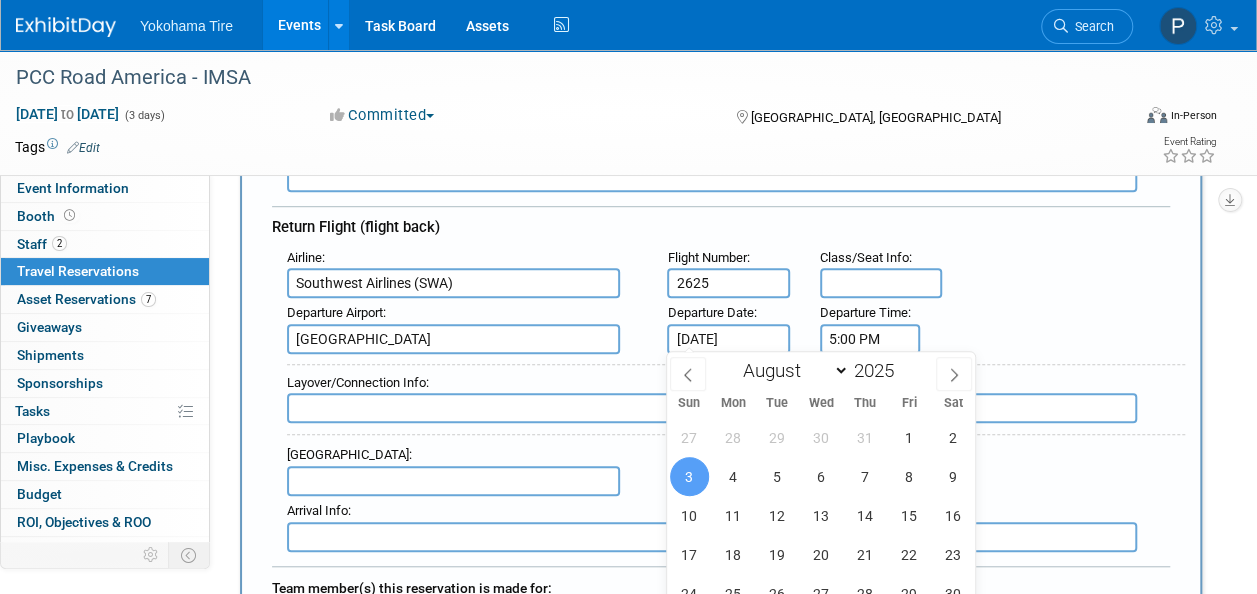 click on "5:00 PM" at bounding box center [870, 339] 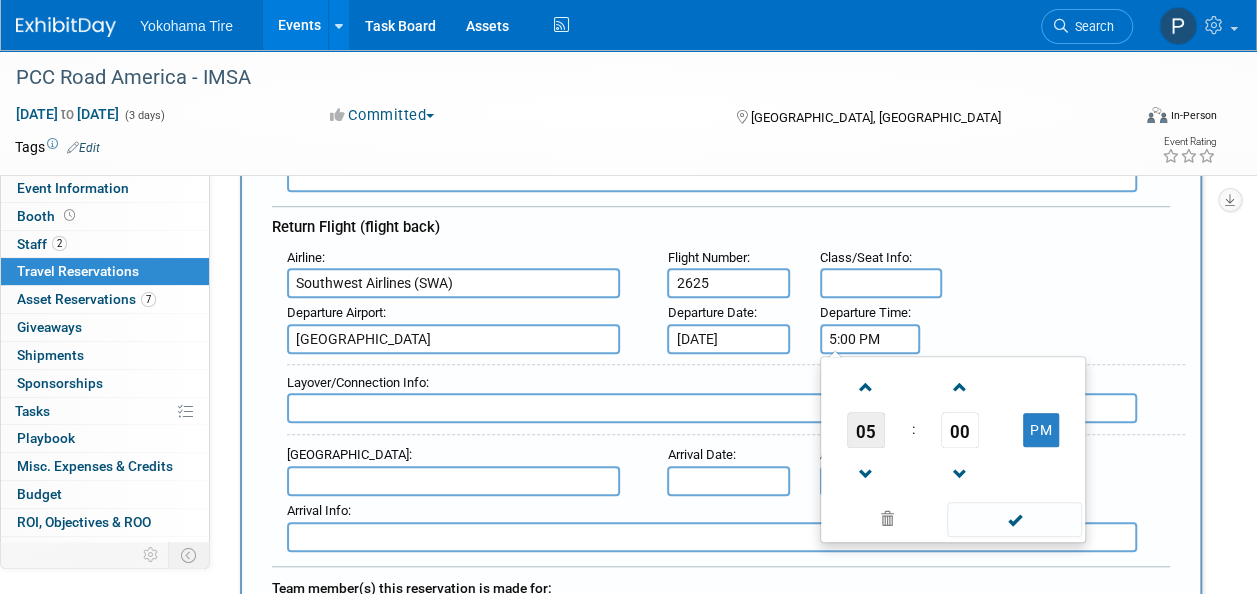 click on "05" at bounding box center (866, 430) 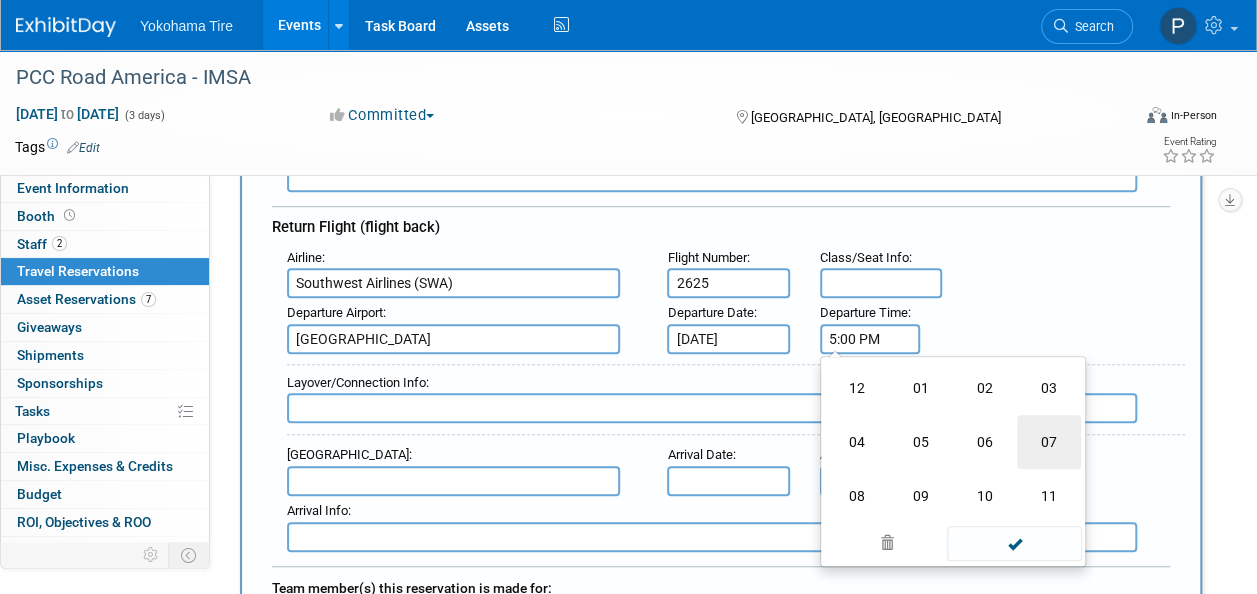 click on "07" at bounding box center (1049, 442) 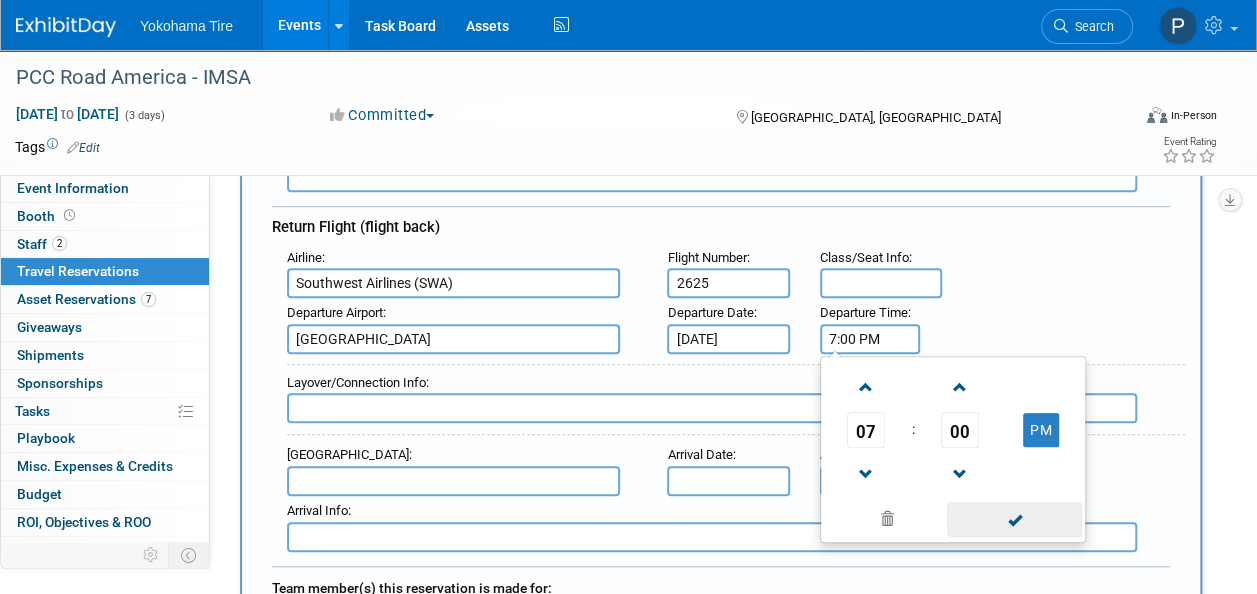 click at bounding box center [1014, 519] 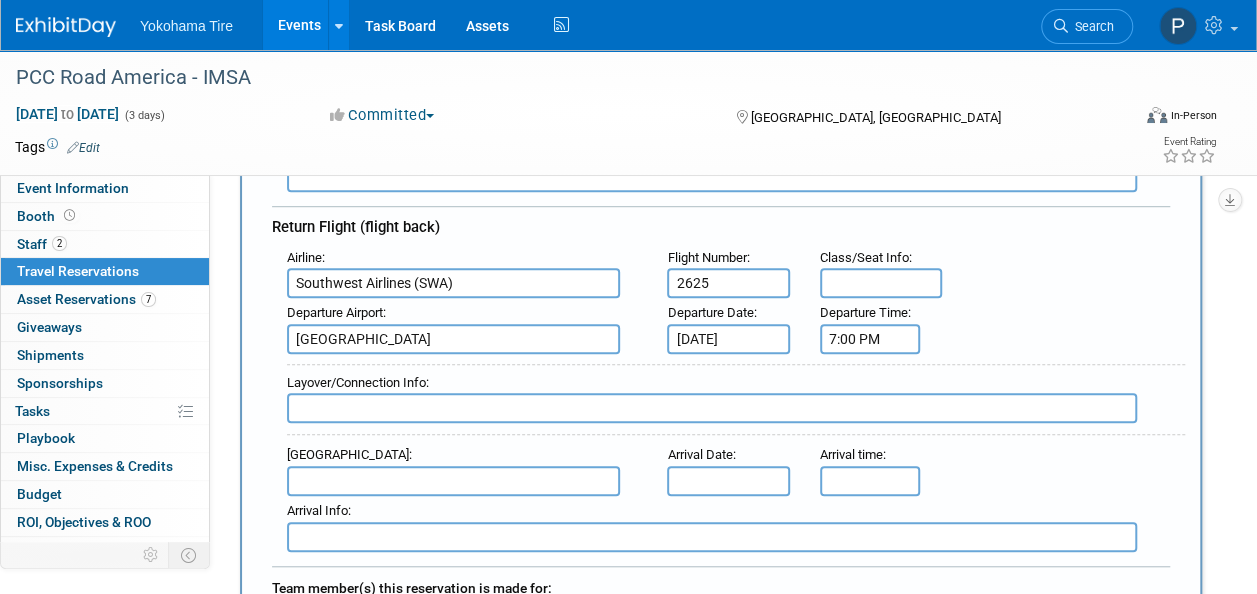 click at bounding box center [712, 408] 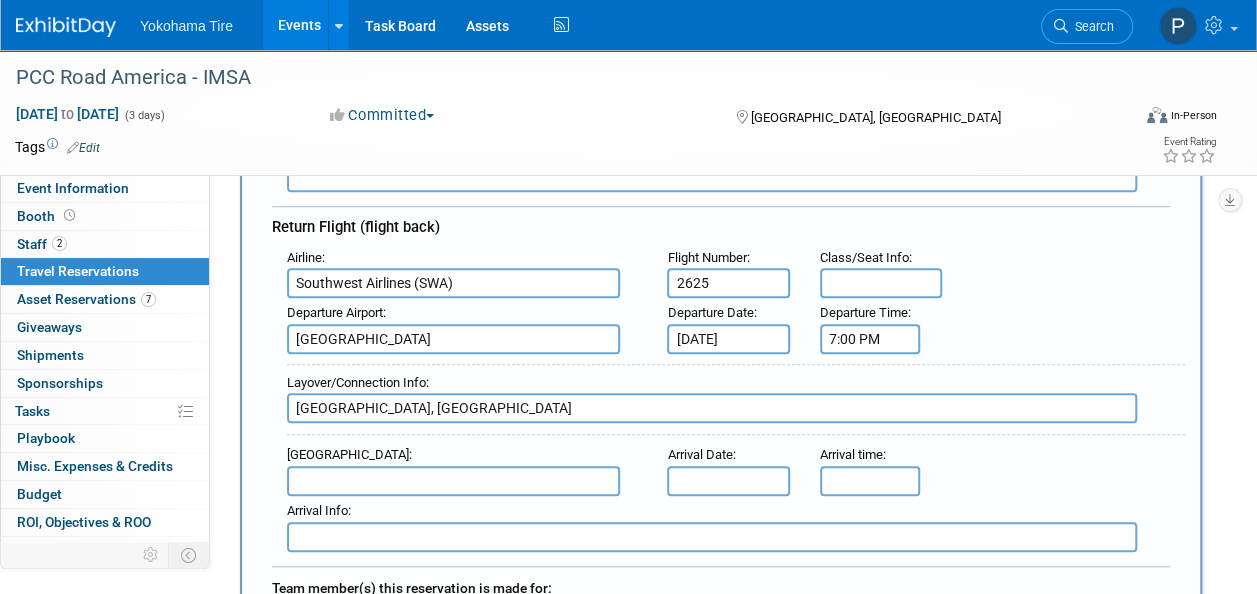 type on "[GEOGRAPHIC_DATA], [GEOGRAPHIC_DATA]" 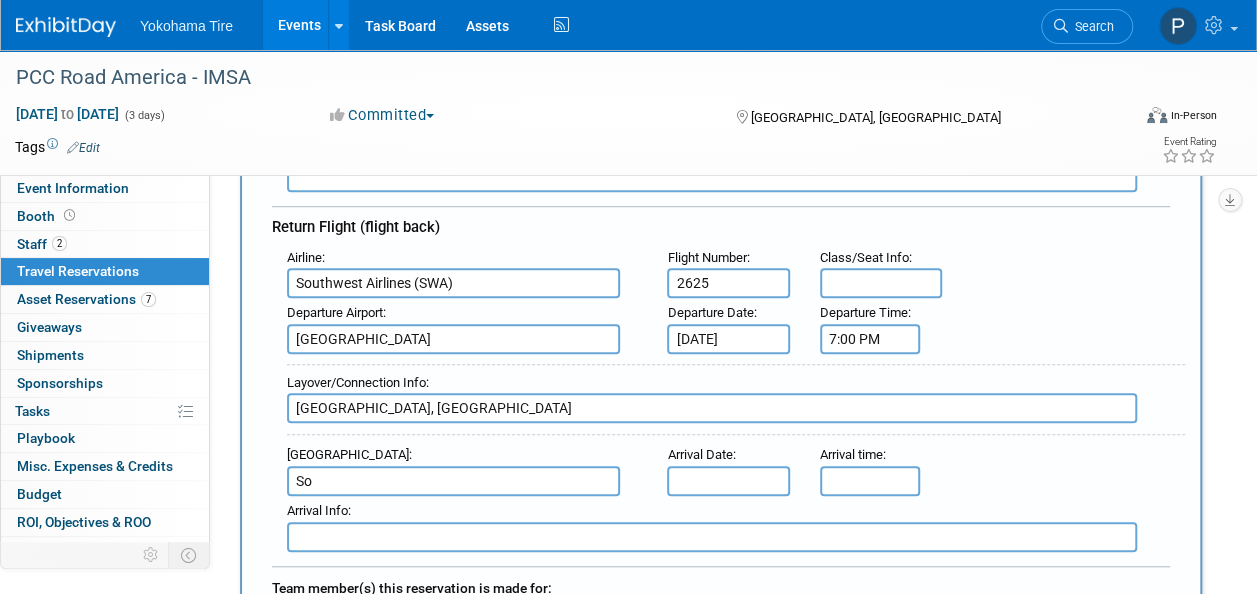 type on "S" 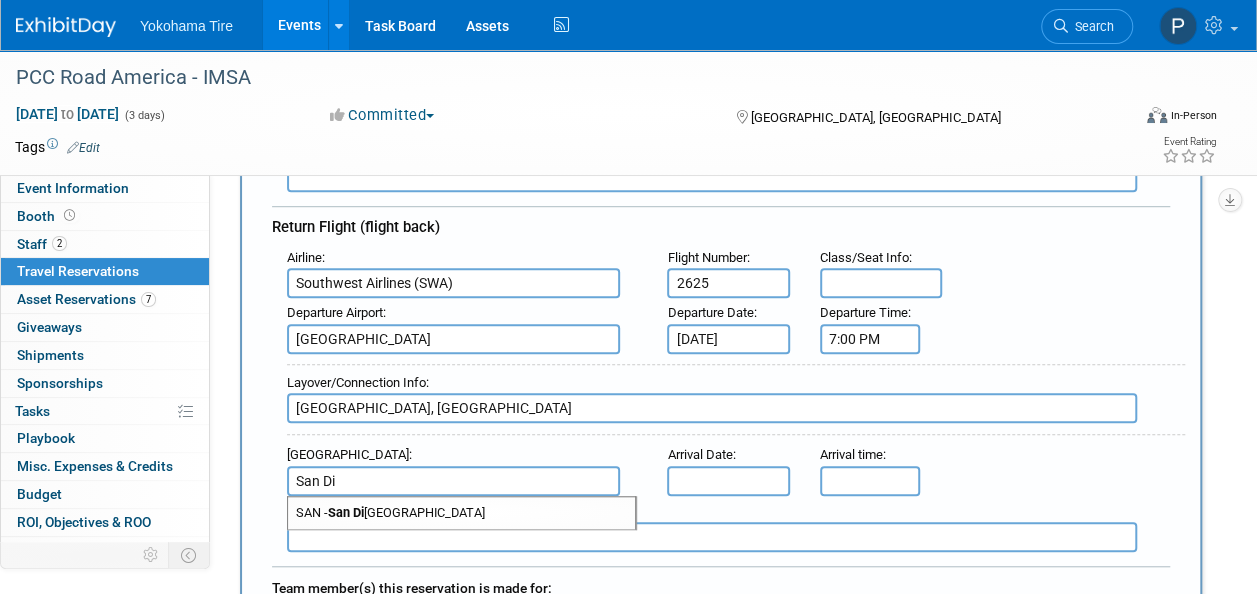 click on "SAN -  [GEOGRAPHIC_DATA]" at bounding box center [461, 513] 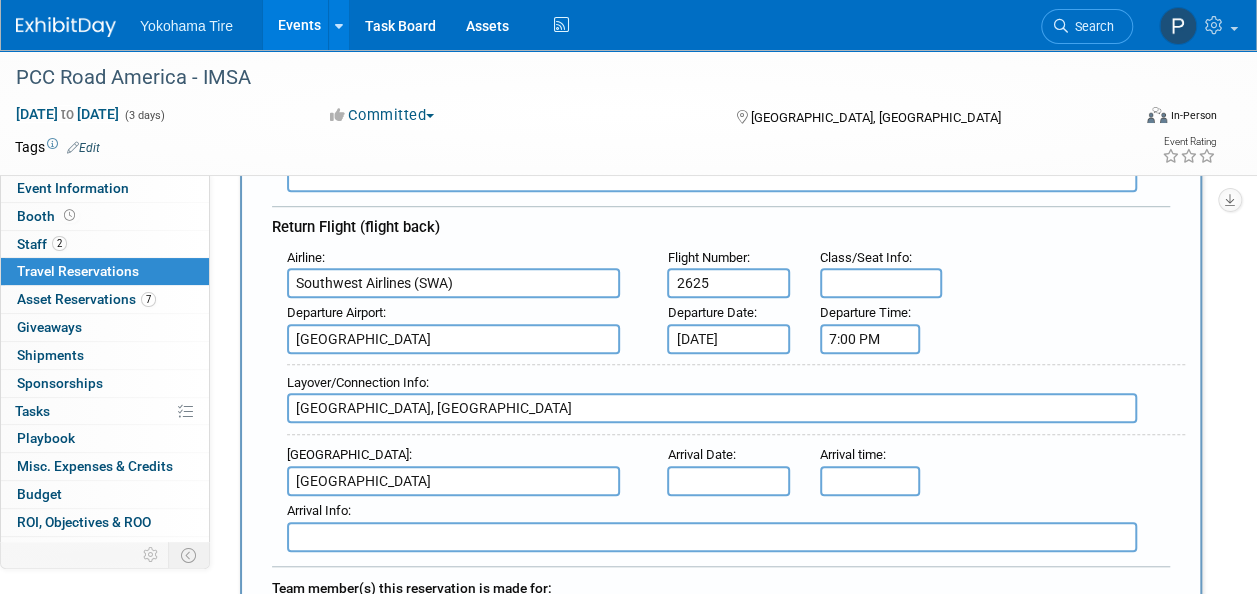 click at bounding box center (728, 481) 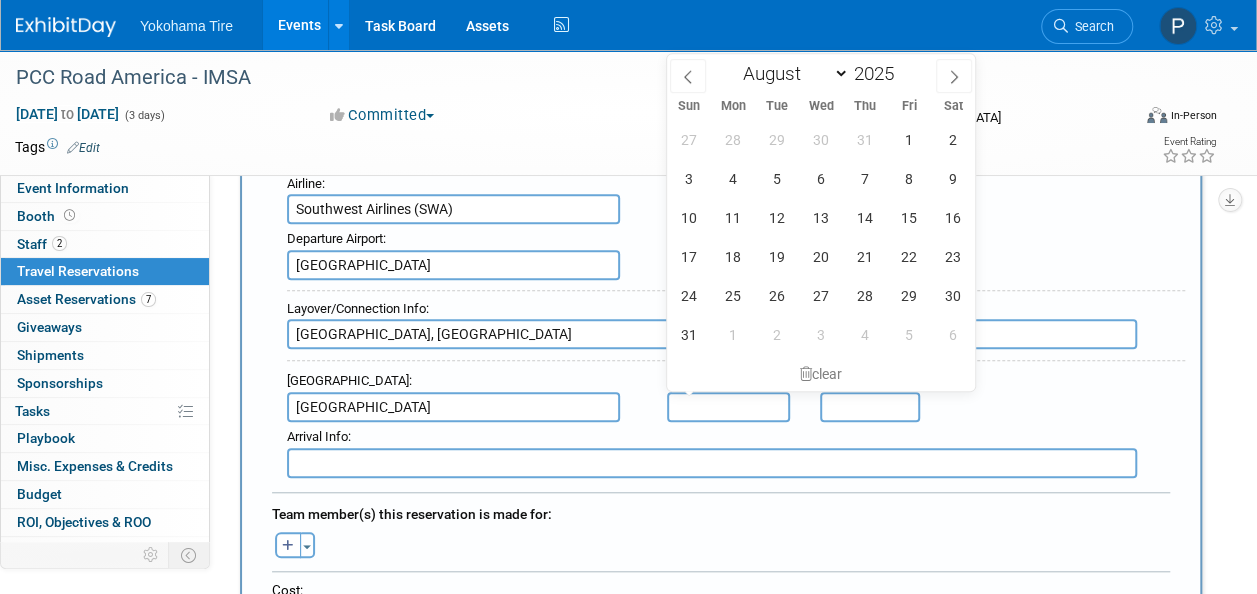 scroll, scrollTop: 628, scrollLeft: 0, axis: vertical 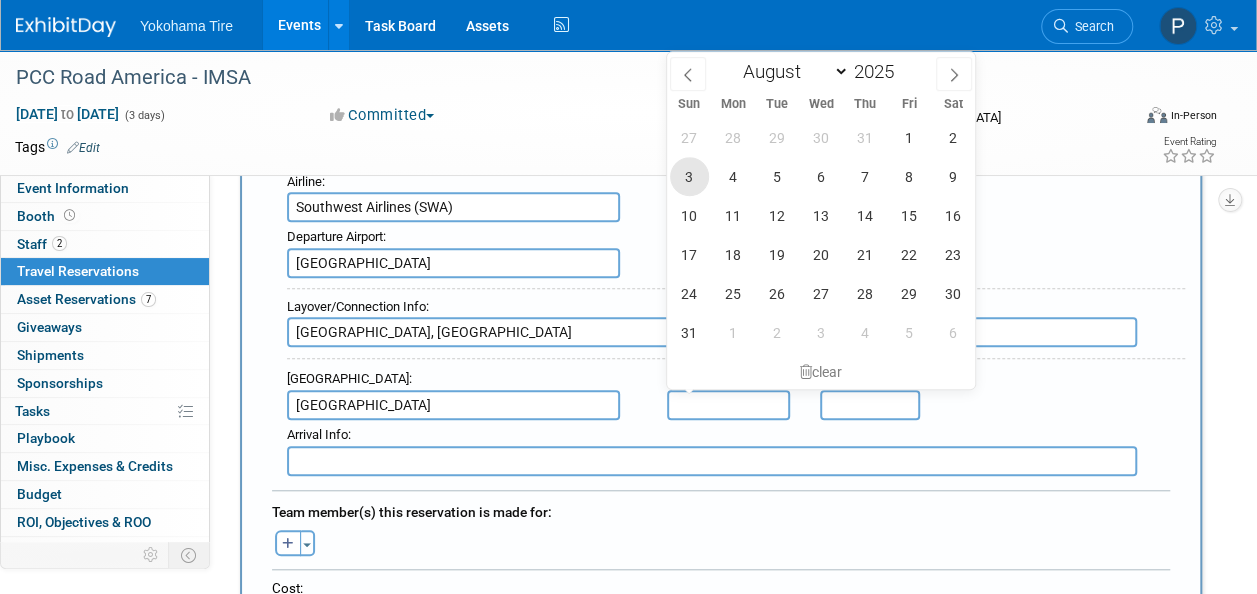 click on "3" at bounding box center (689, 176) 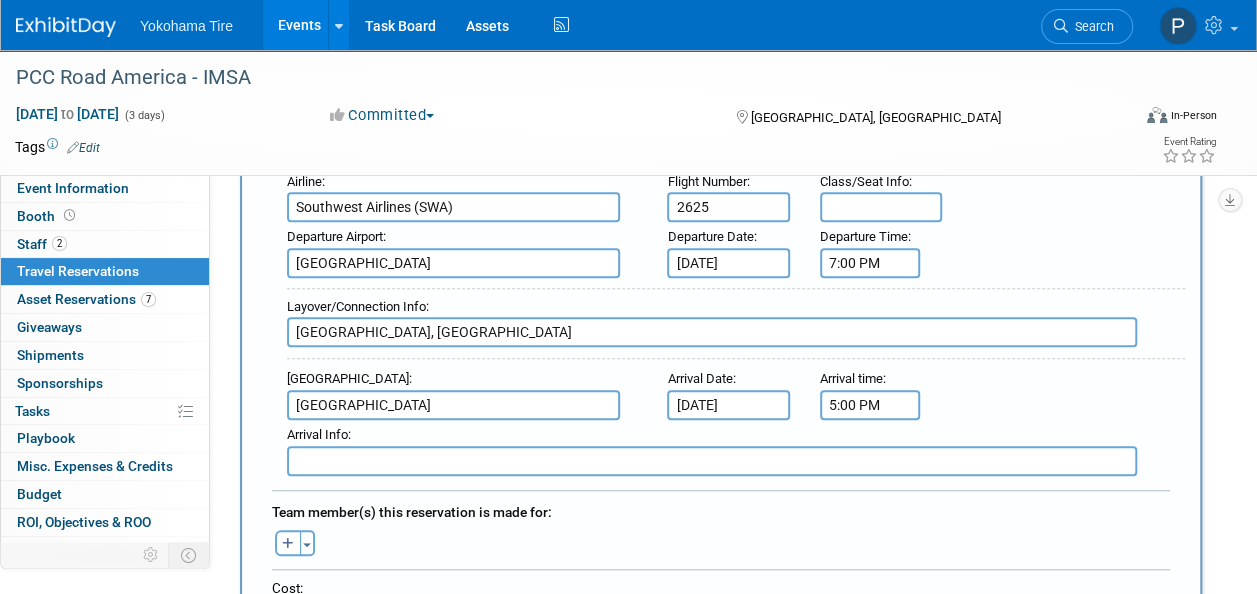 click on "5:00 PM" at bounding box center (870, 405) 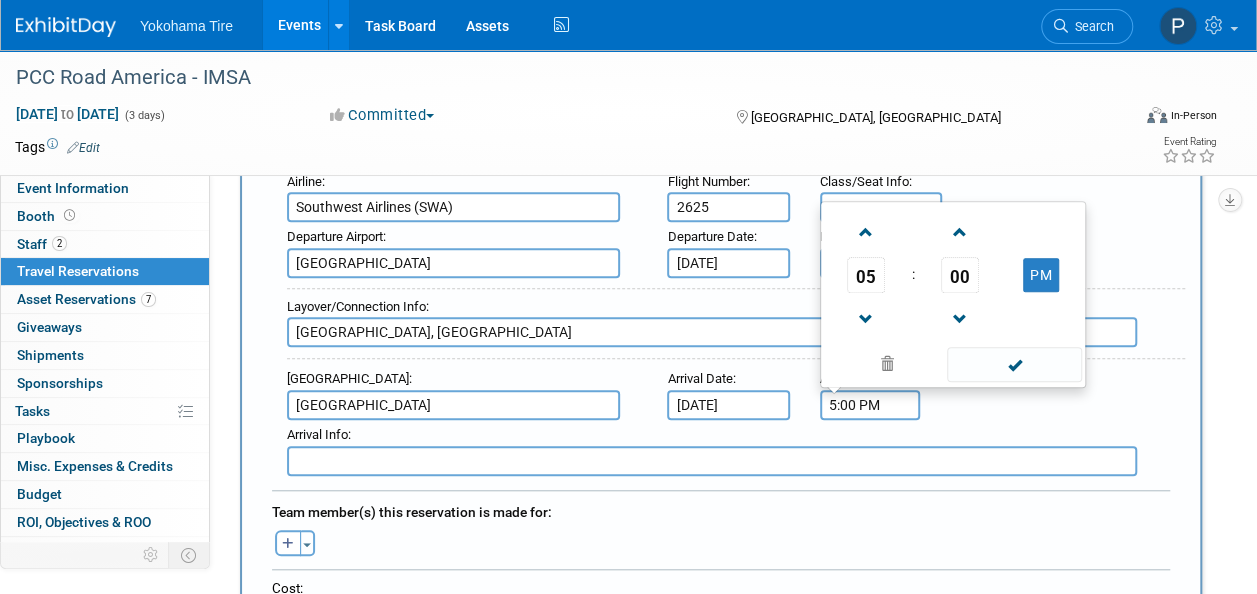 click on "[DATE]" at bounding box center [728, 405] 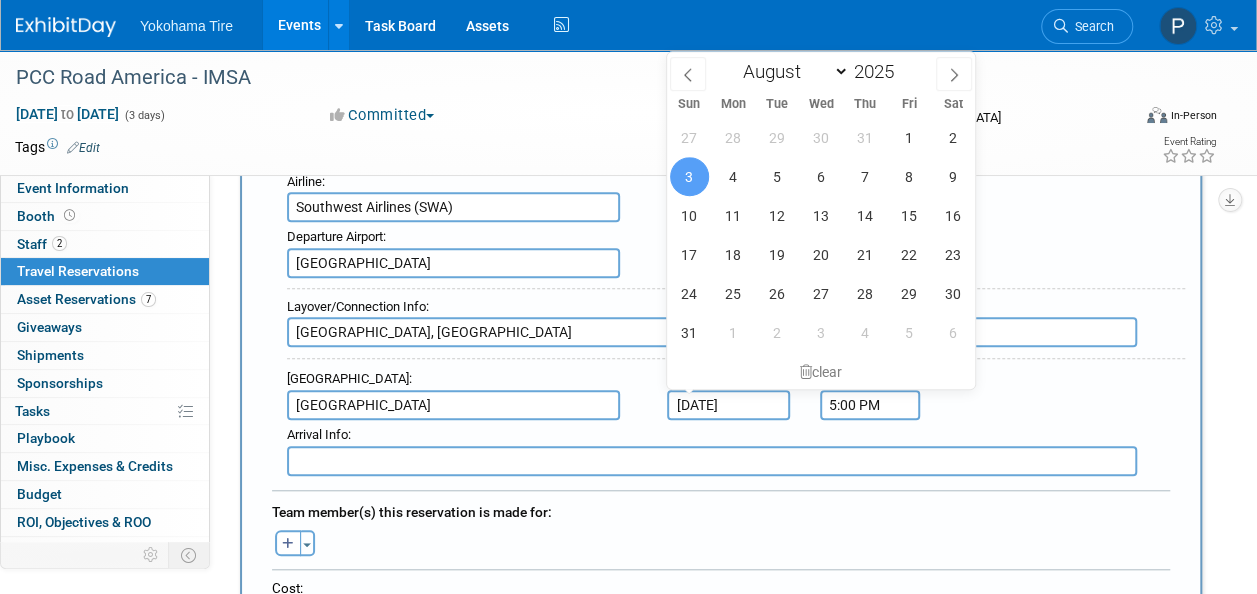 click on "3" at bounding box center (689, 176) 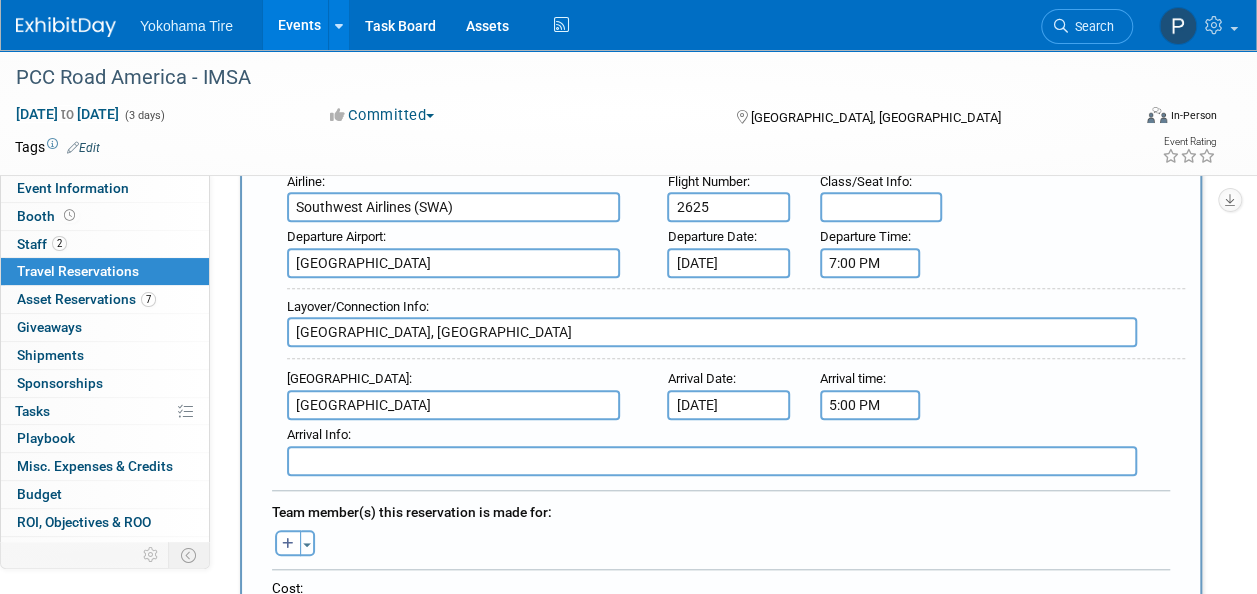 click on "Arrival Info :" at bounding box center [736, 435] 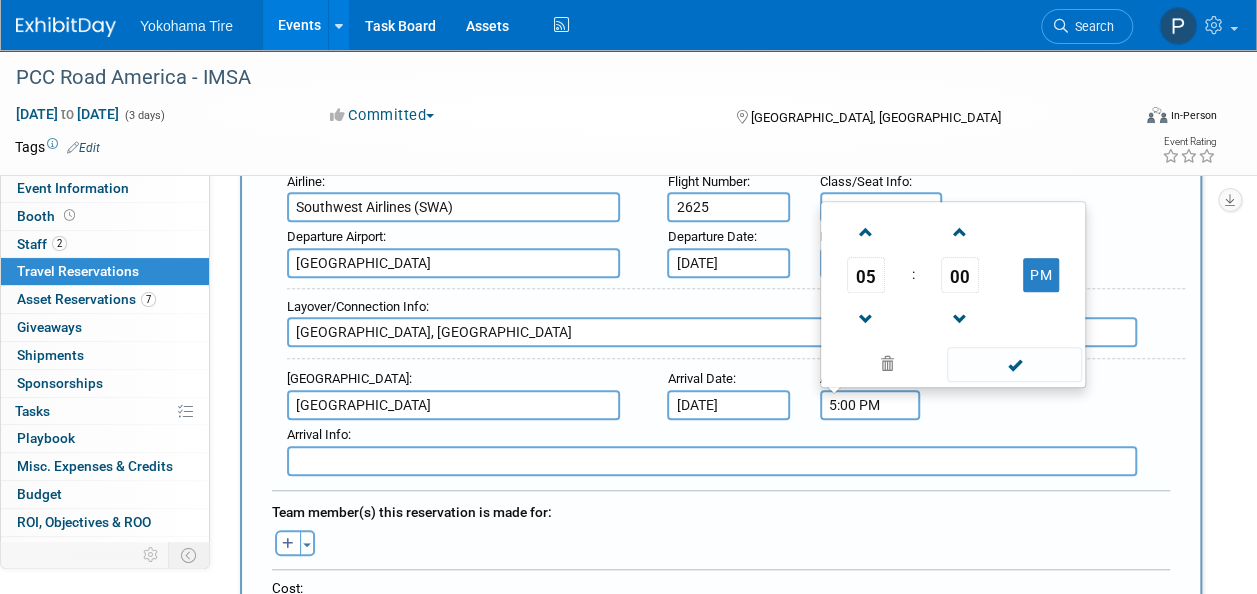 click on "5:00 PM" at bounding box center [870, 405] 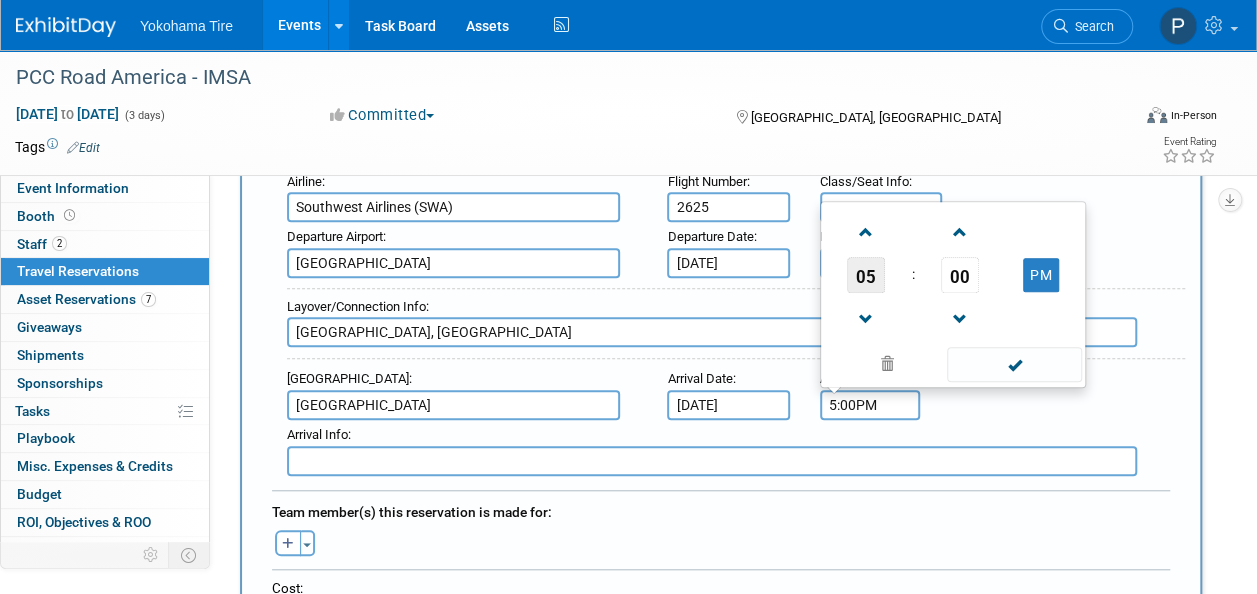click on "05" at bounding box center [866, 275] 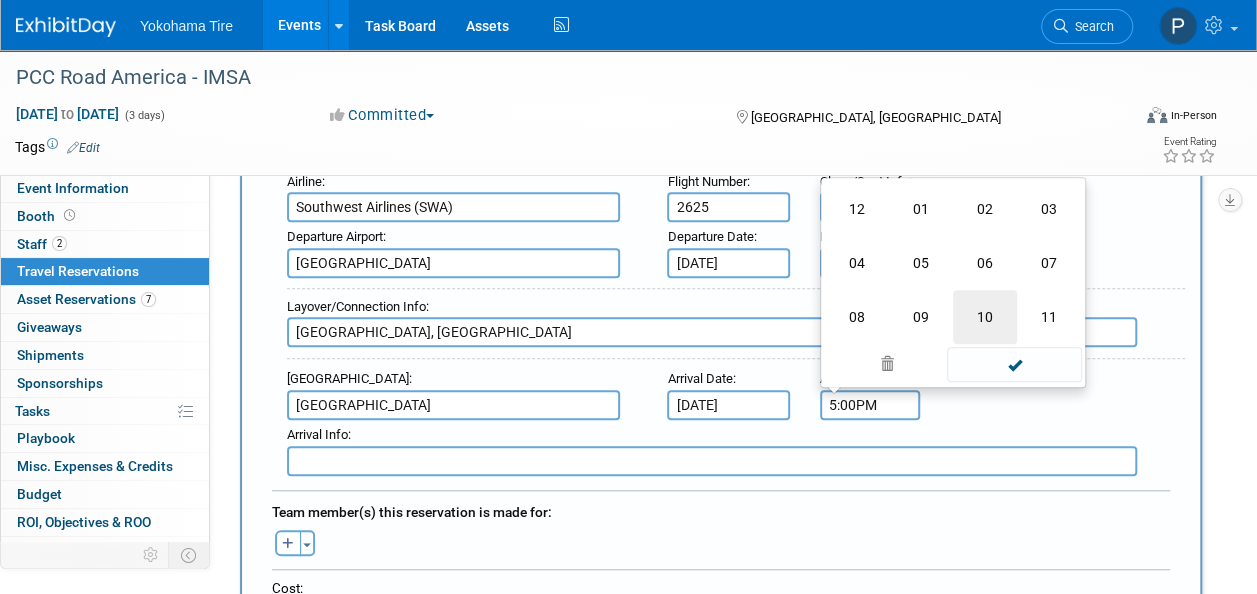 click on "10" at bounding box center [985, 317] 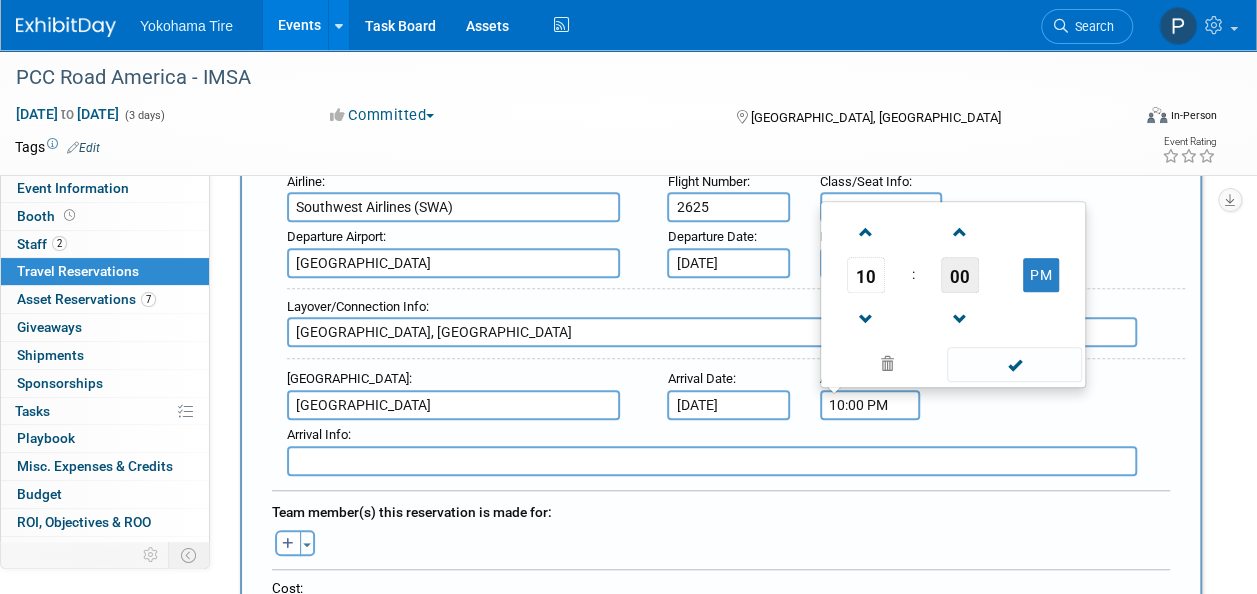 click on "00" at bounding box center [960, 275] 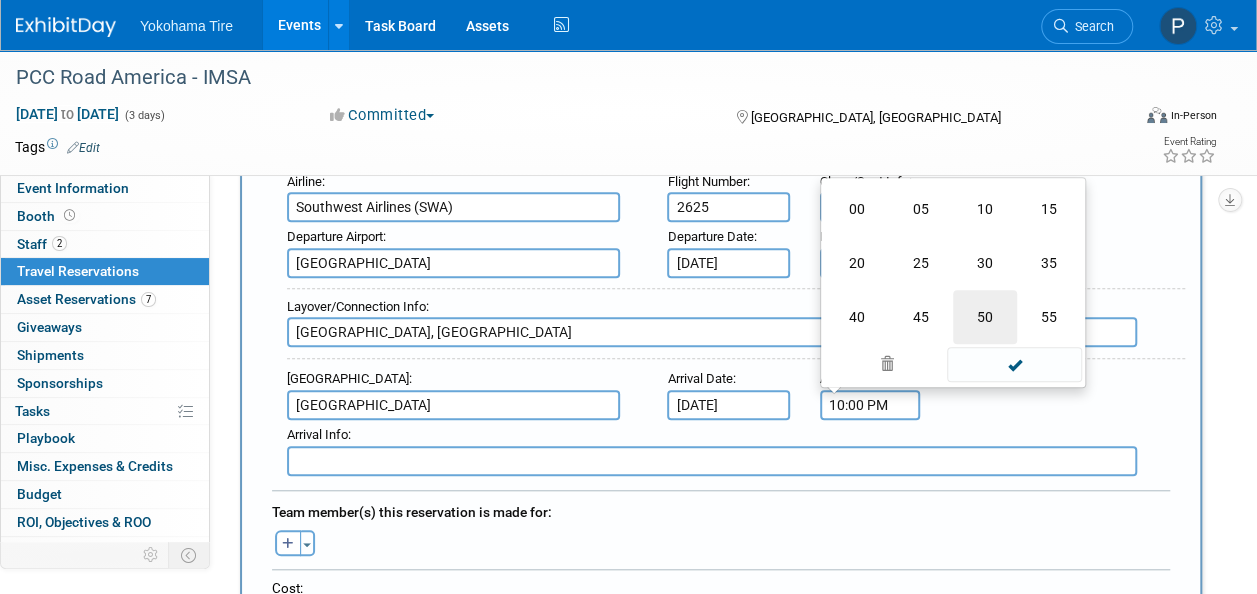 click on "50" at bounding box center [985, 317] 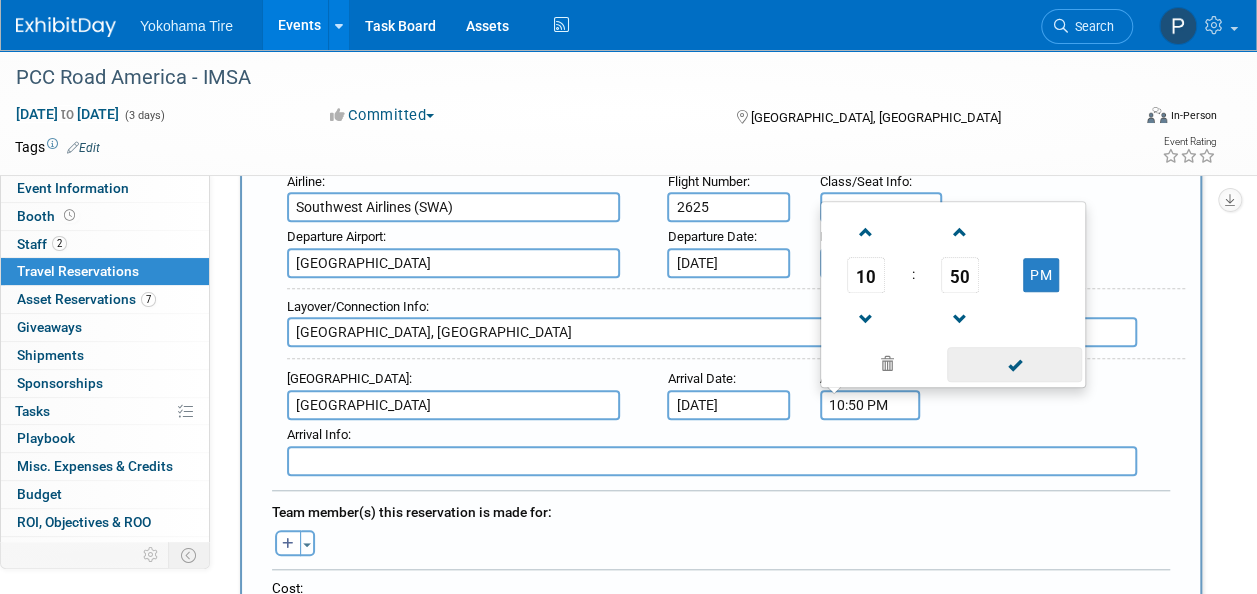 click at bounding box center [1014, 364] 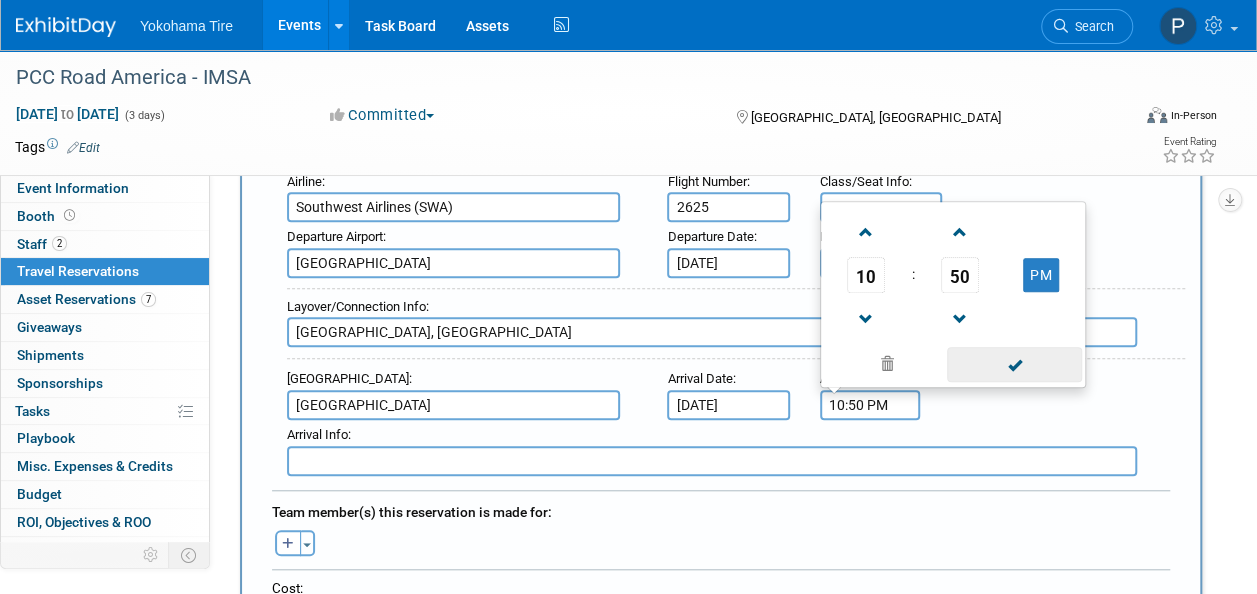 type on "10:50 PM" 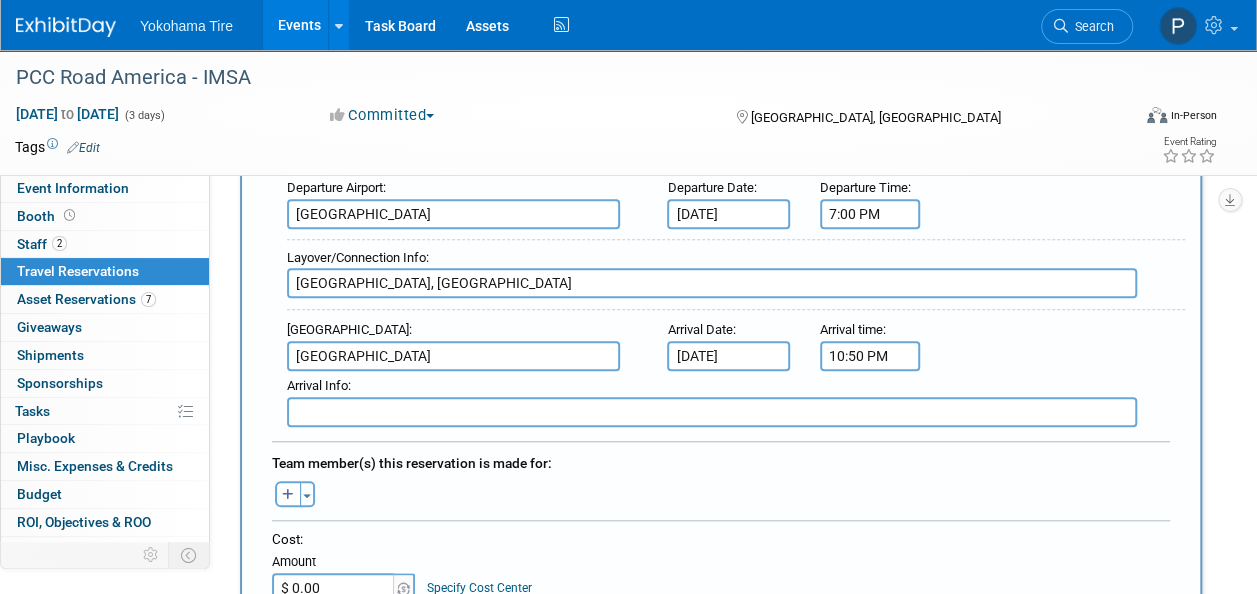scroll, scrollTop: 678, scrollLeft: 0, axis: vertical 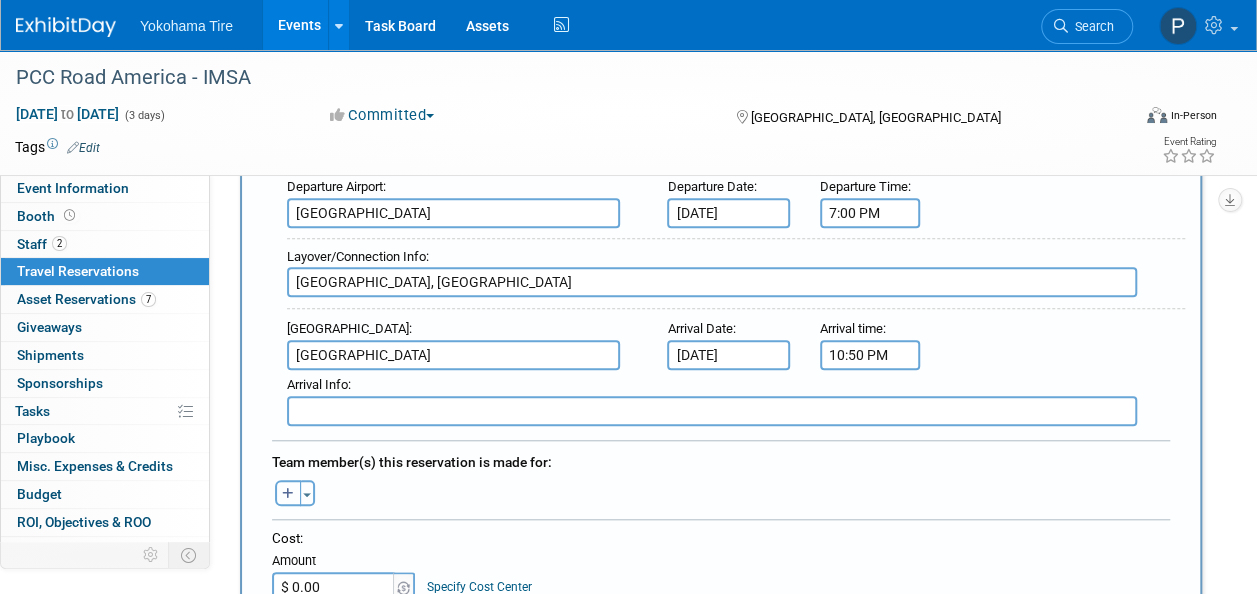 click at bounding box center (288, 494) 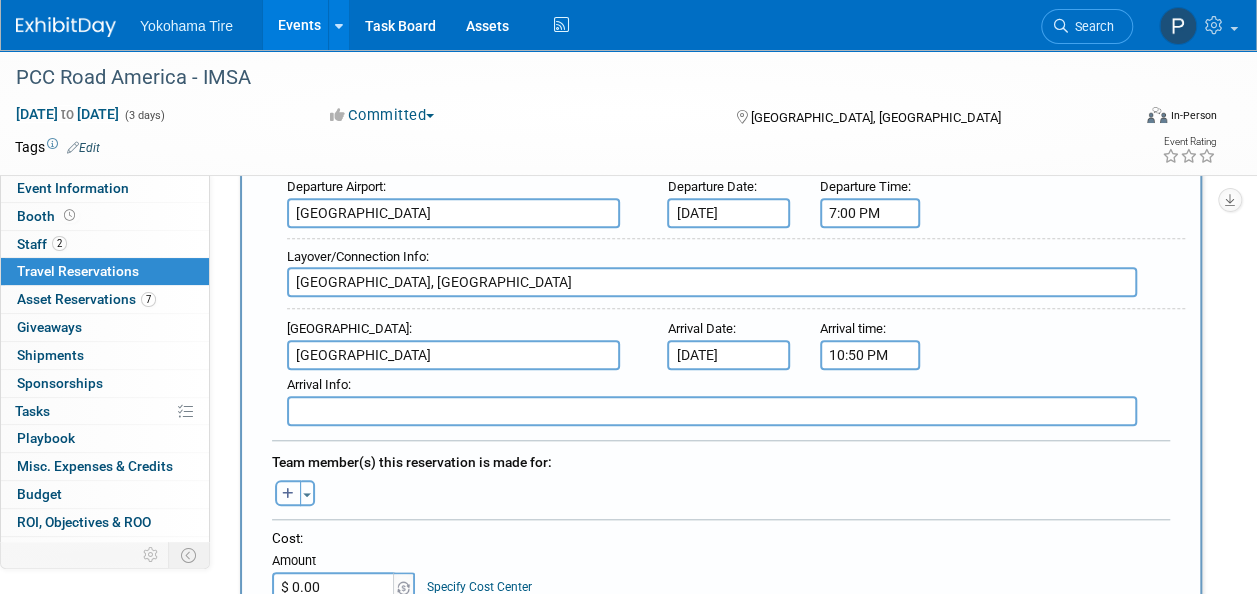 select 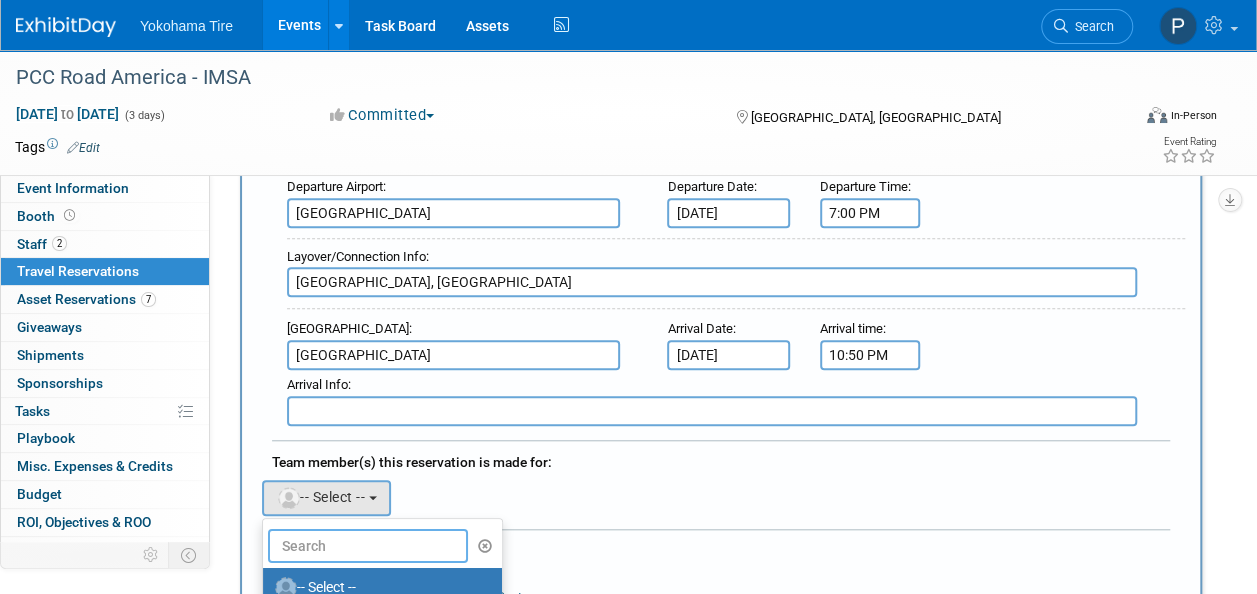 click at bounding box center (368, 546) 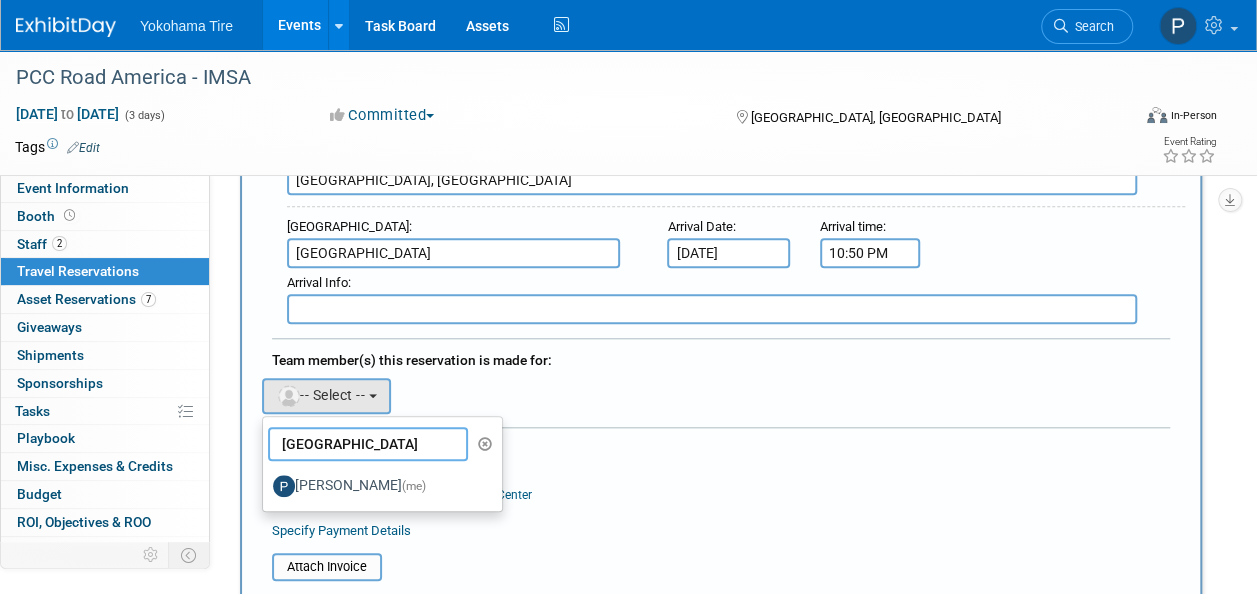 scroll, scrollTop: 793, scrollLeft: 0, axis: vertical 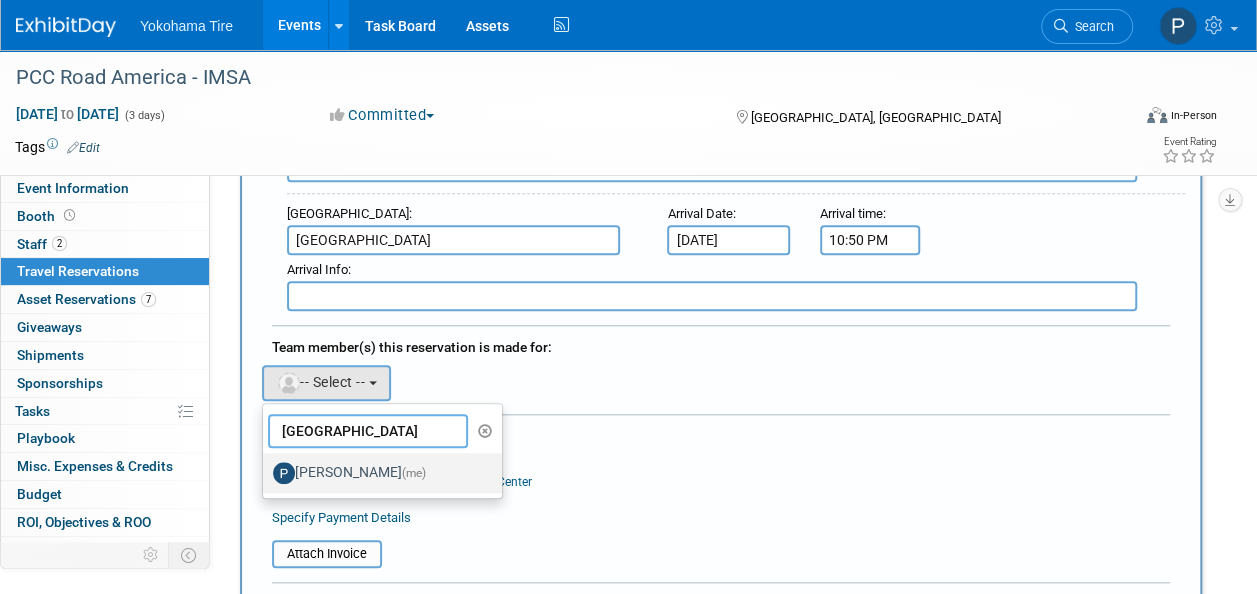 type on "[GEOGRAPHIC_DATA]" 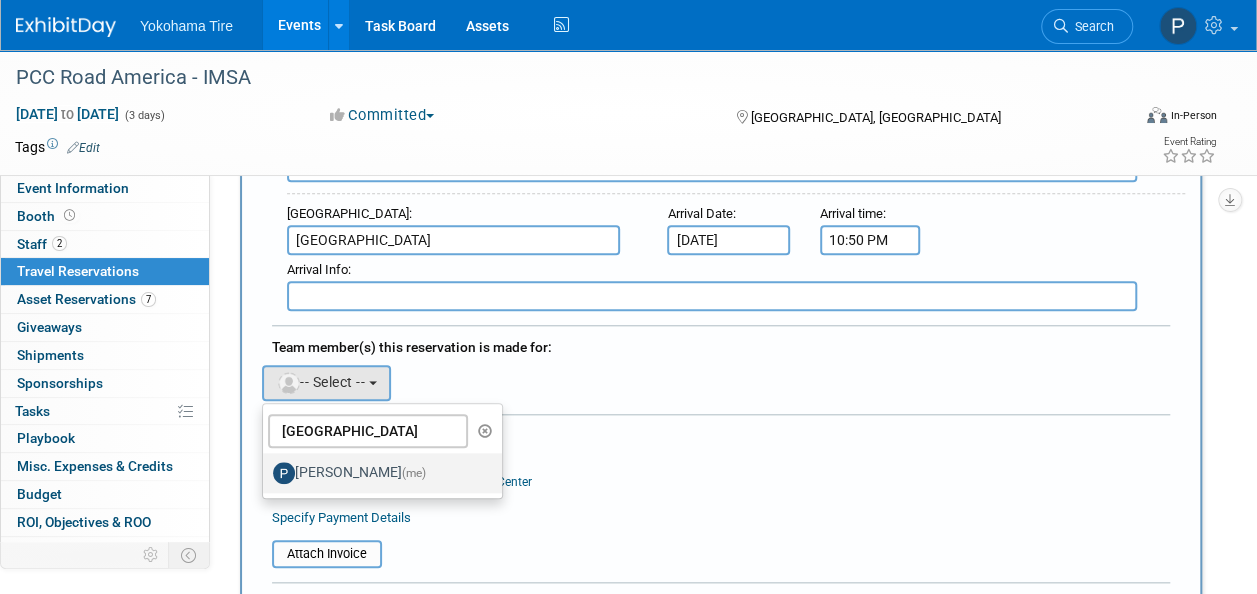 click on "[PERSON_NAME]
(me)" at bounding box center [377, 473] 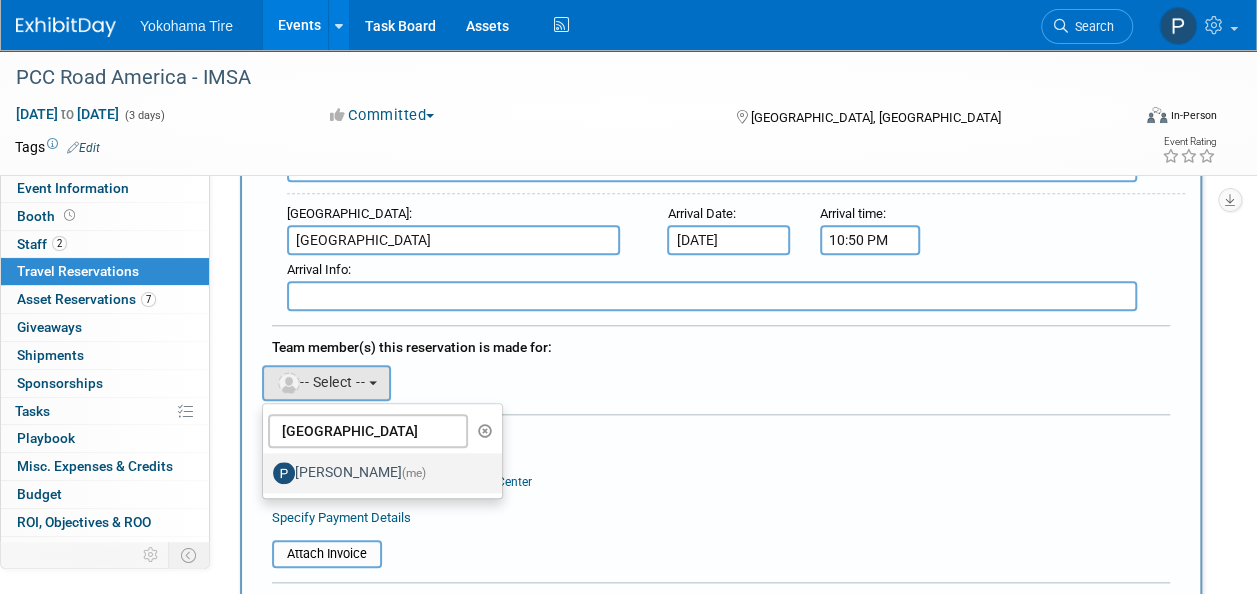 click on "[PERSON_NAME]
(me)" at bounding box center (259, 470) 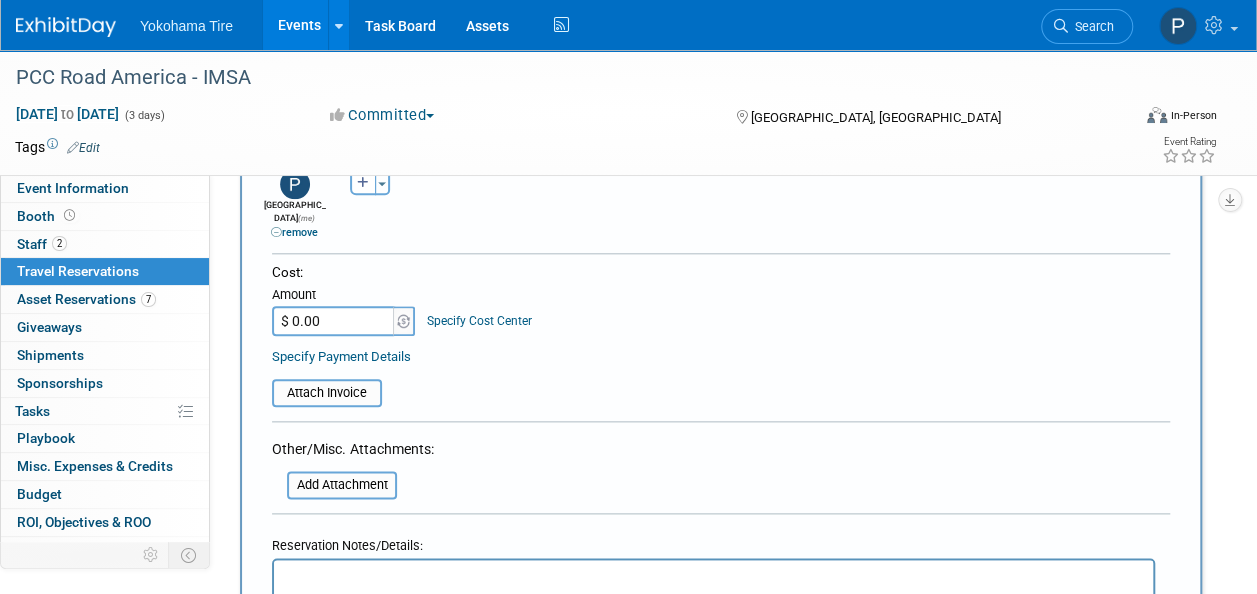scroll, scrollTop: 1217, scrollLeft: 0, axis: vertical 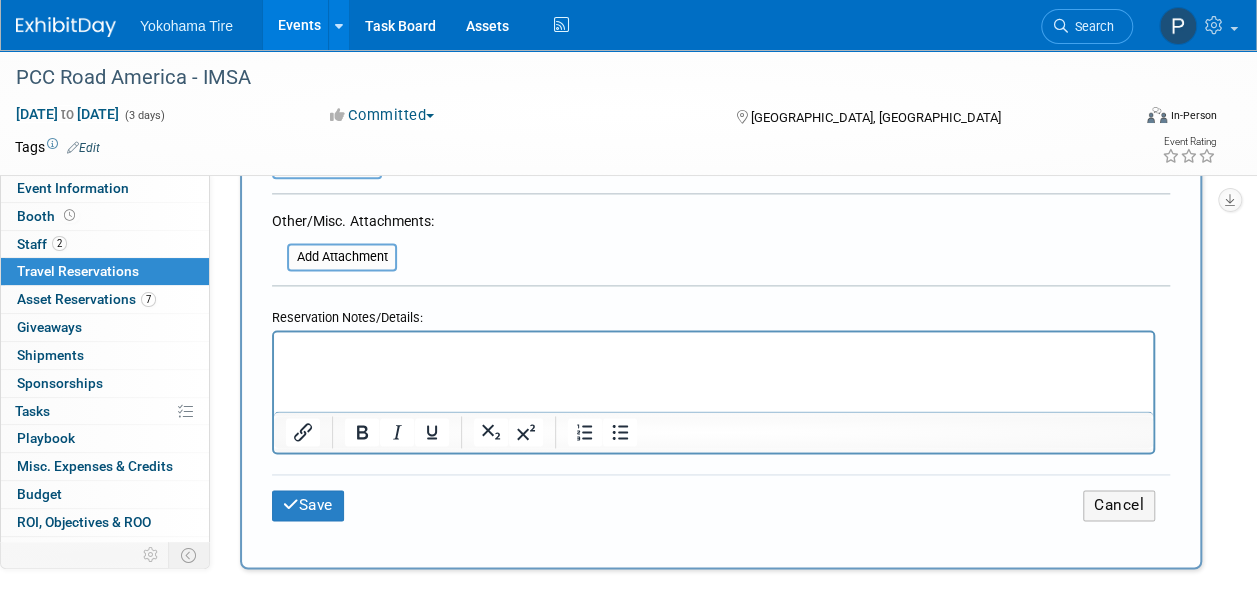 click on "Save
Cancel" at bounding box center (721, 505) 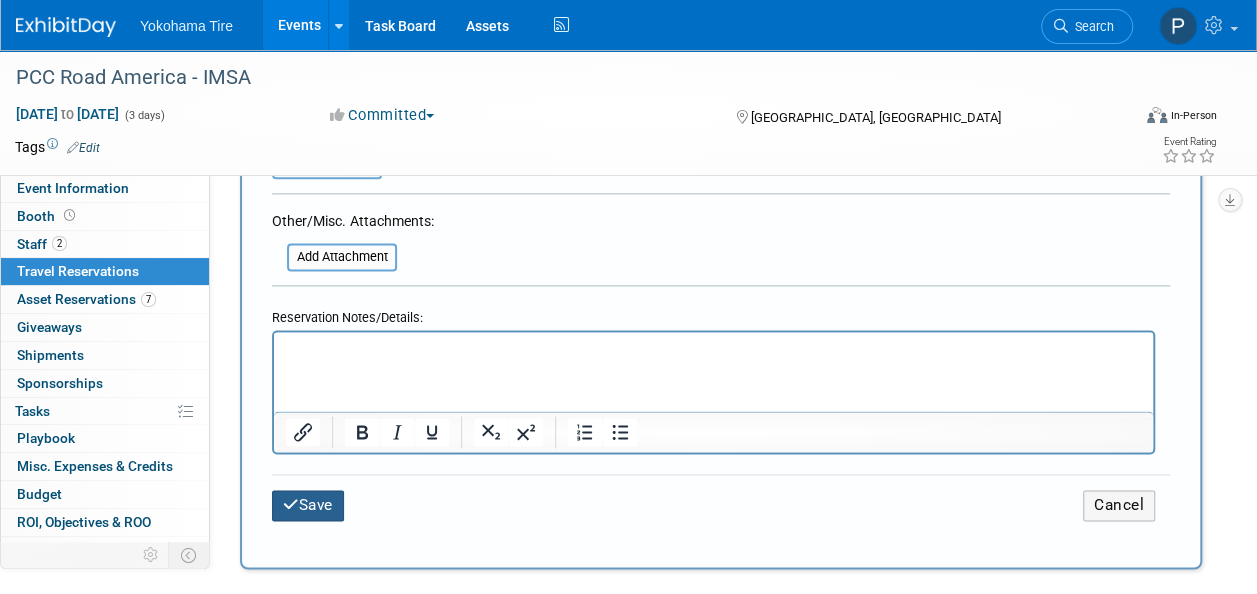 click on "Save" at bounding box center [308, 505] 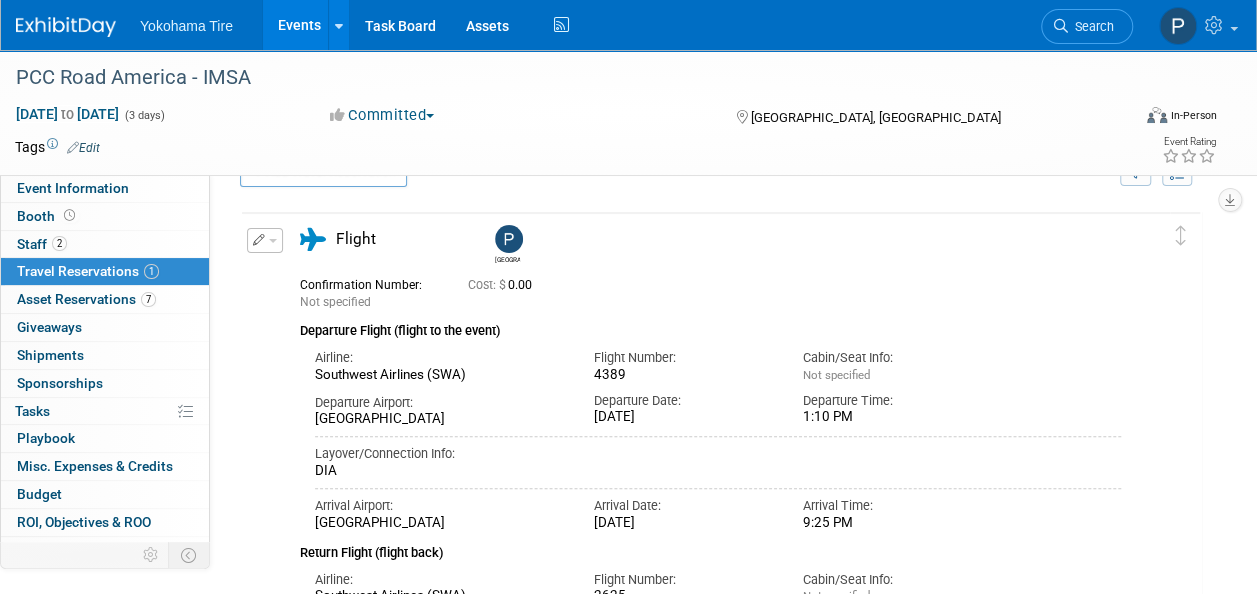 scroll, scrollTop: 0, scrollLeft: 0, axis: both 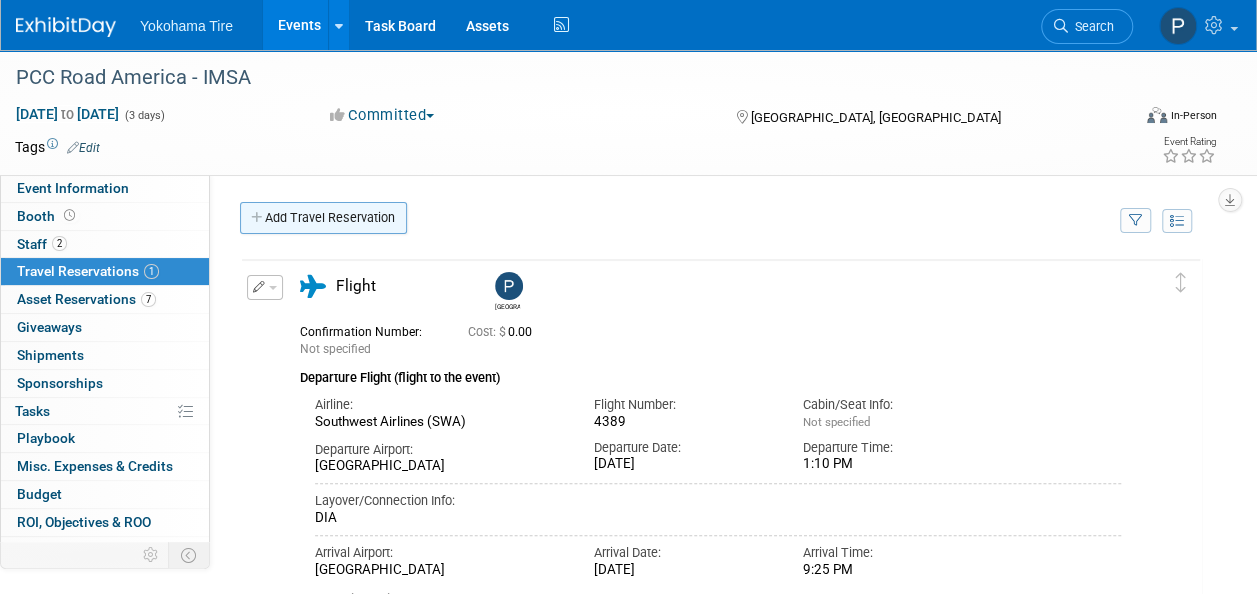 click on "Add Travel Reservation" at bounding box center (323, 218) 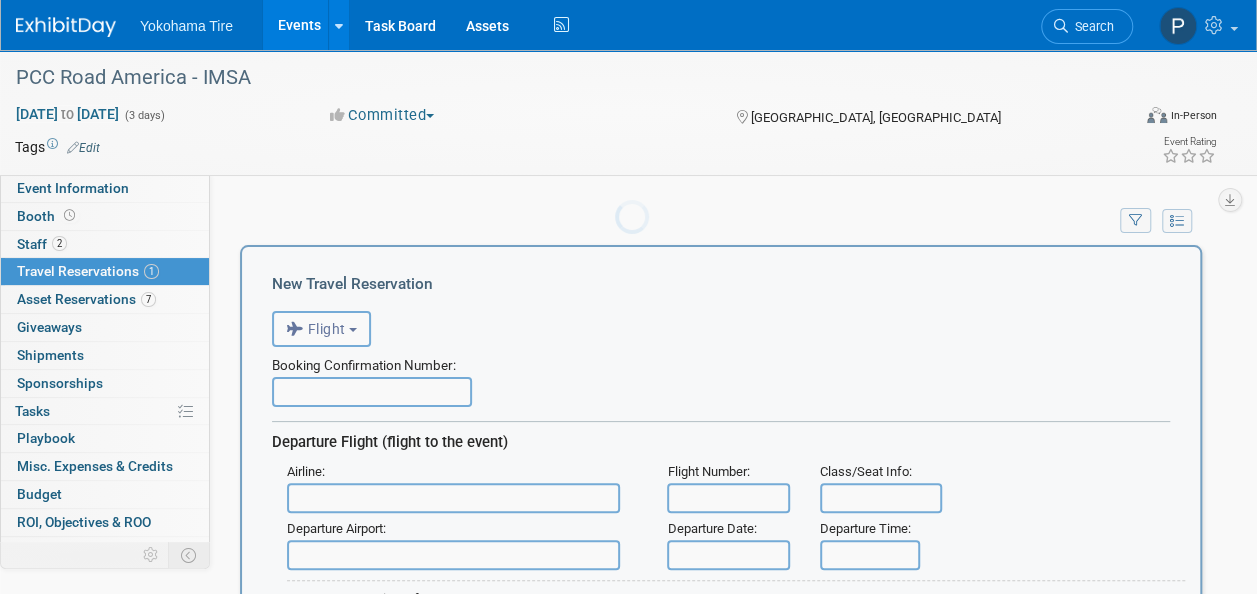 scroll, scrollTop: 0, scrollLeft: 0, axis: both 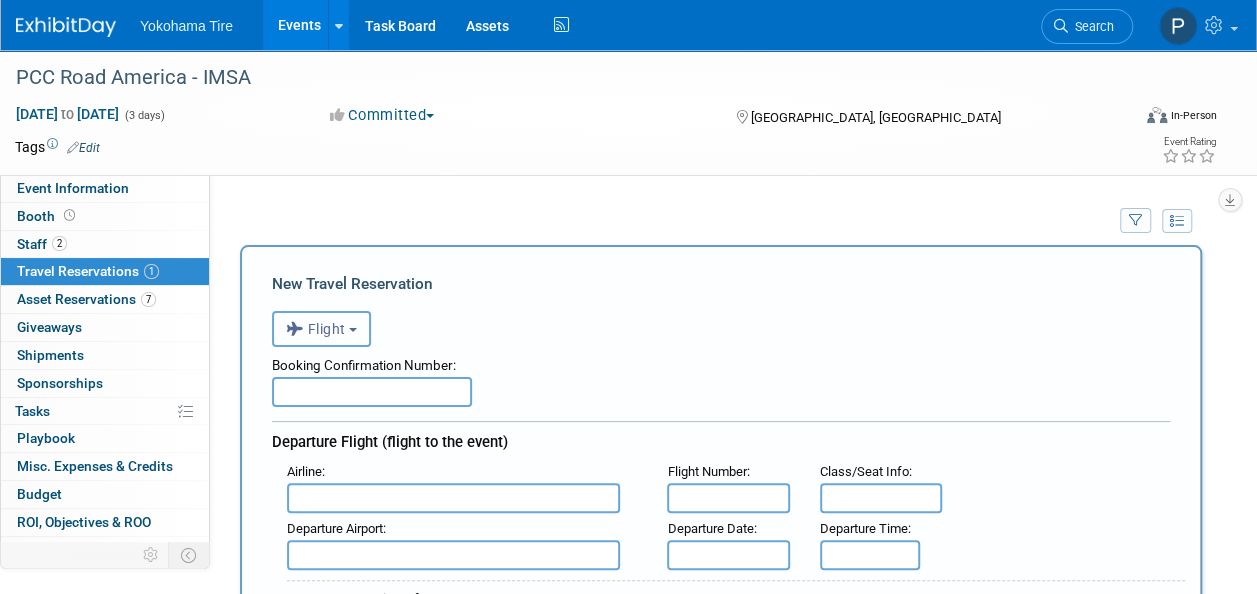 click on "Flight" at bounding box center [321, 329] 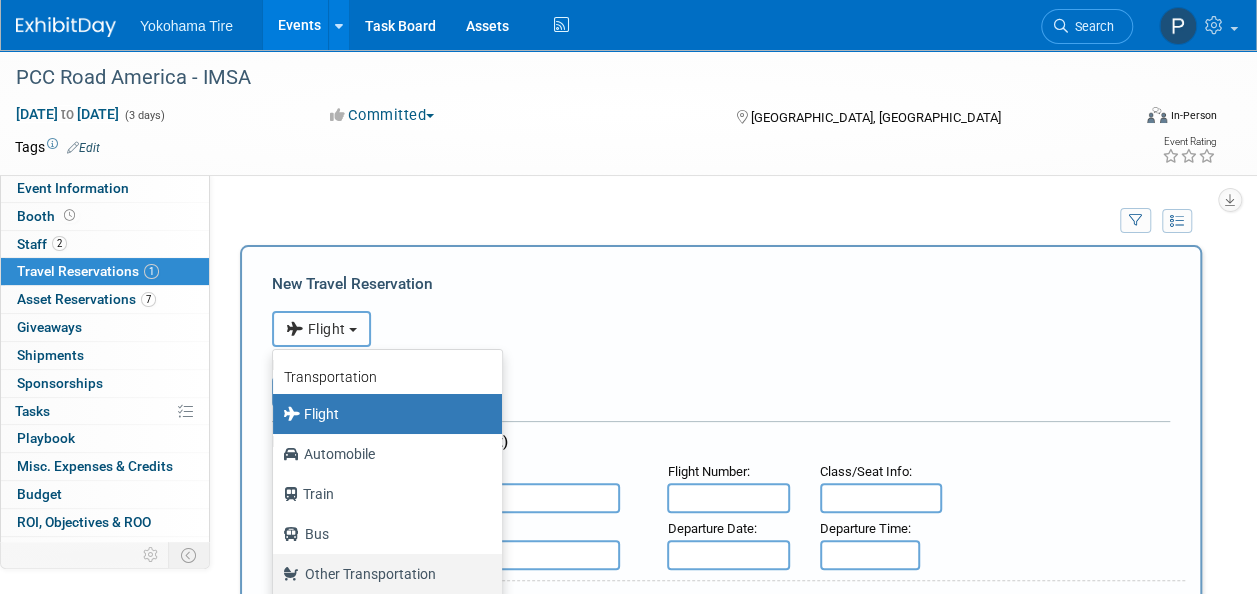scroll, scrollTop: 84, scrollLeft: 0, axis: vertical 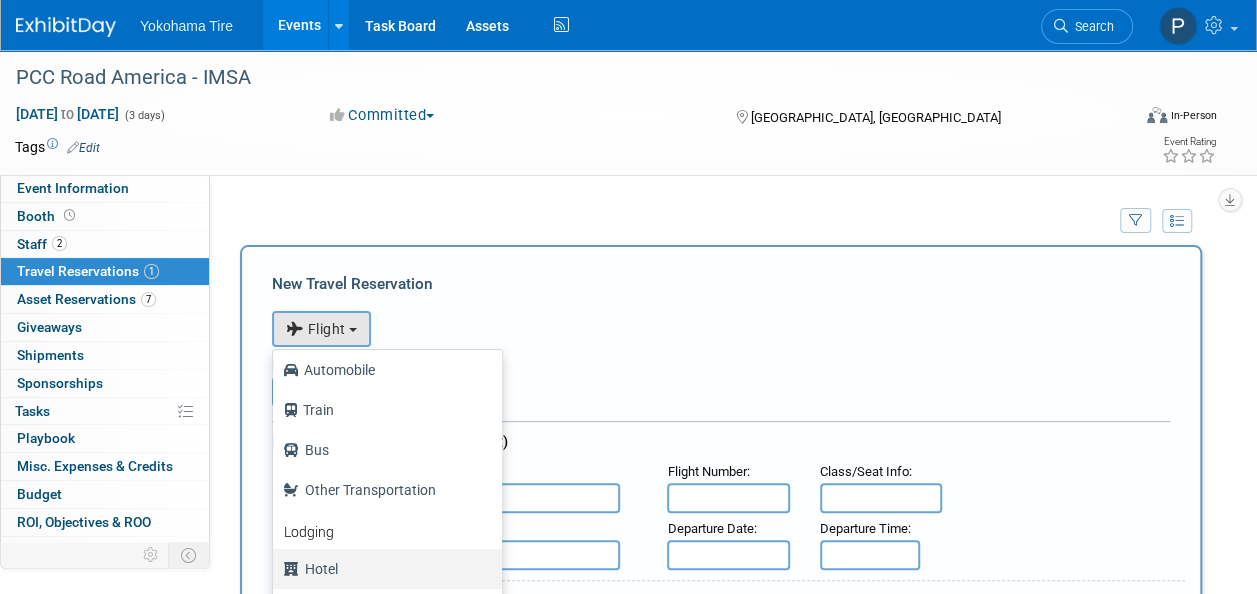 click on "Hotel" at bounding box center (382, 569) 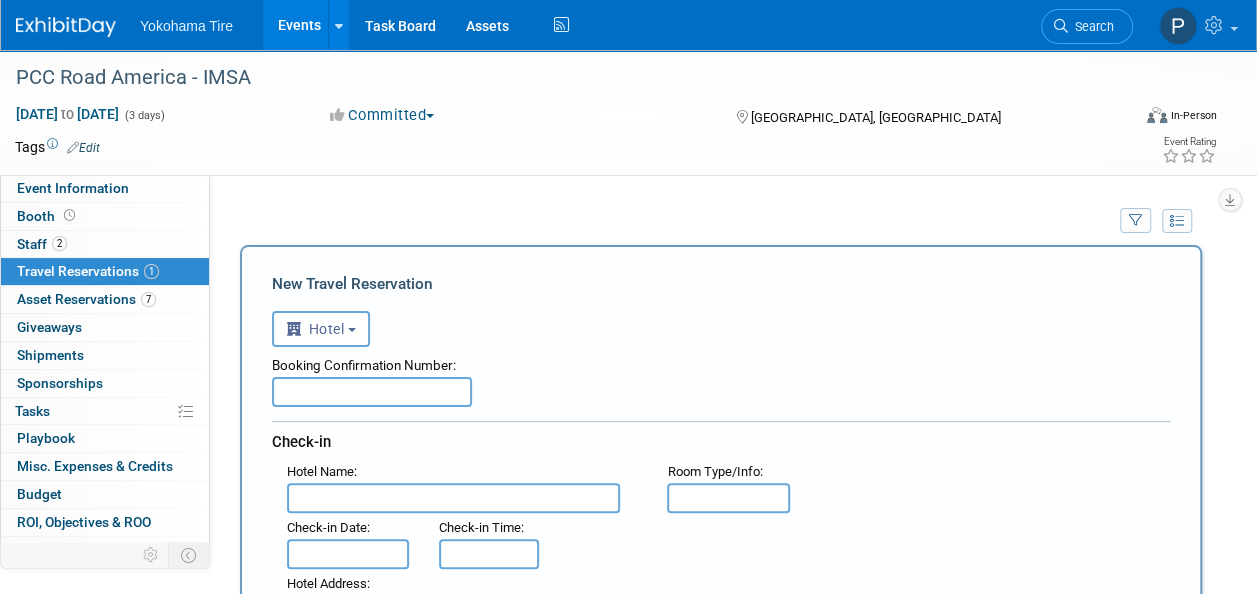 click at bounding box center (372, 392) 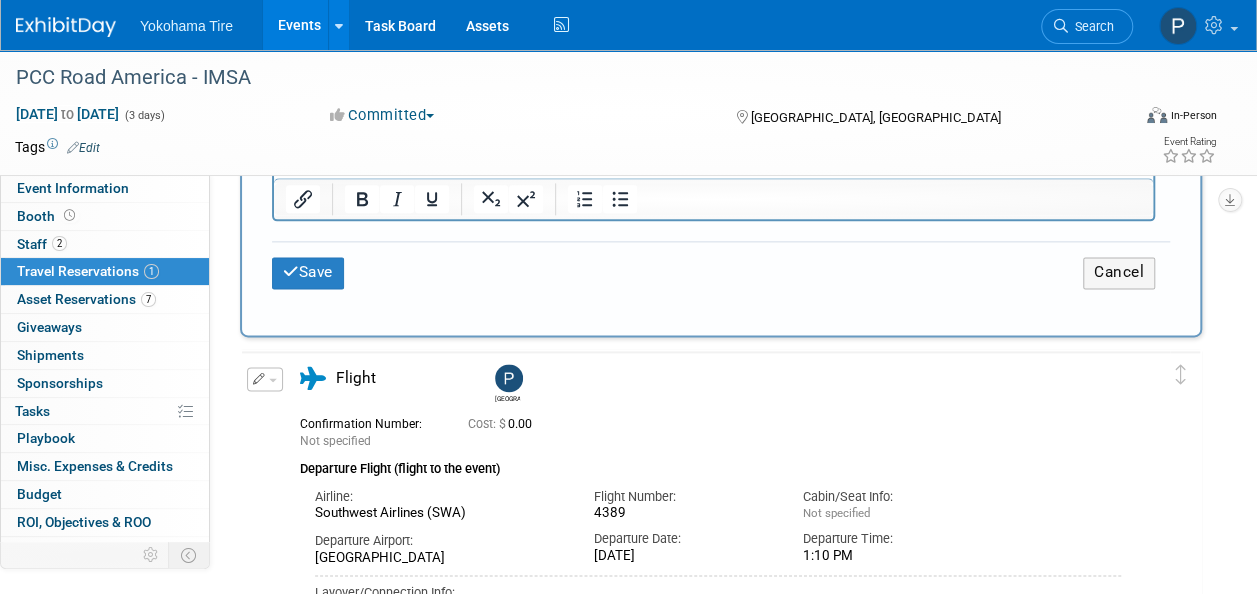 scroll, scrollTop: 1234, scrollLeft: 0, axis: vertical 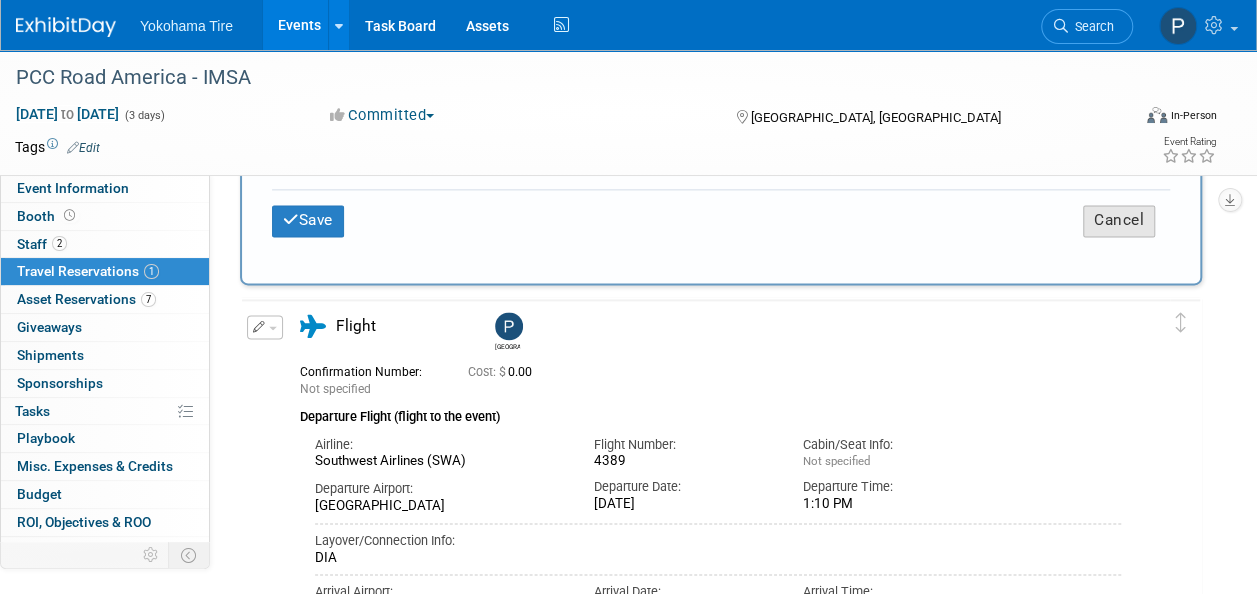 type on "Mil" 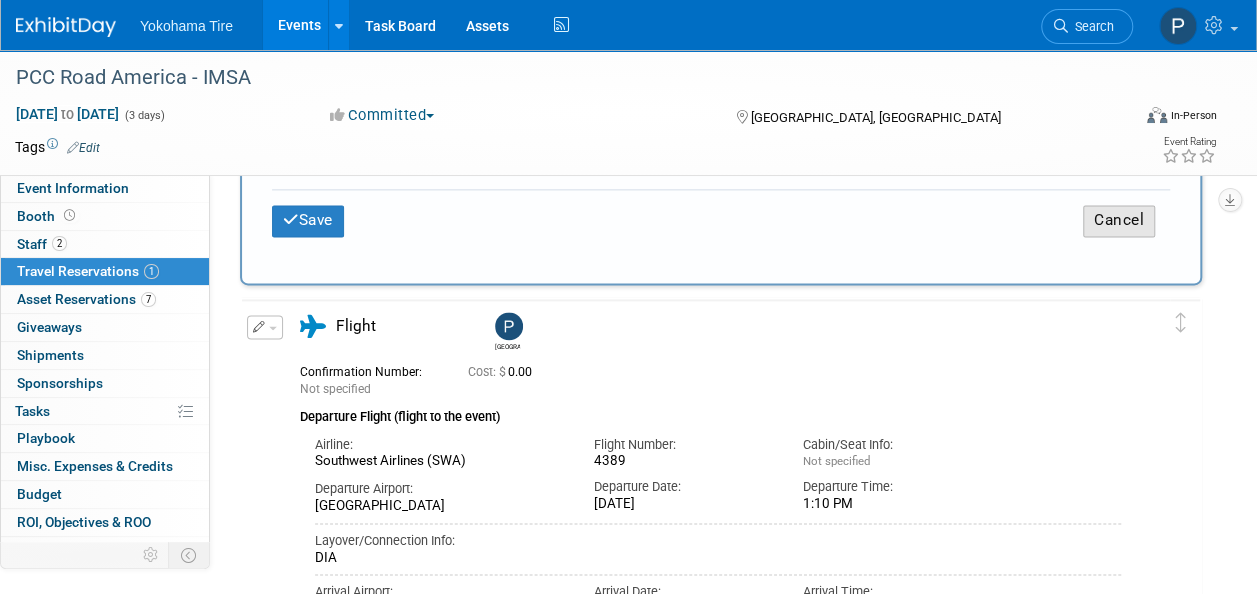 click on "Cancel" at bounding box center (1119, 220) 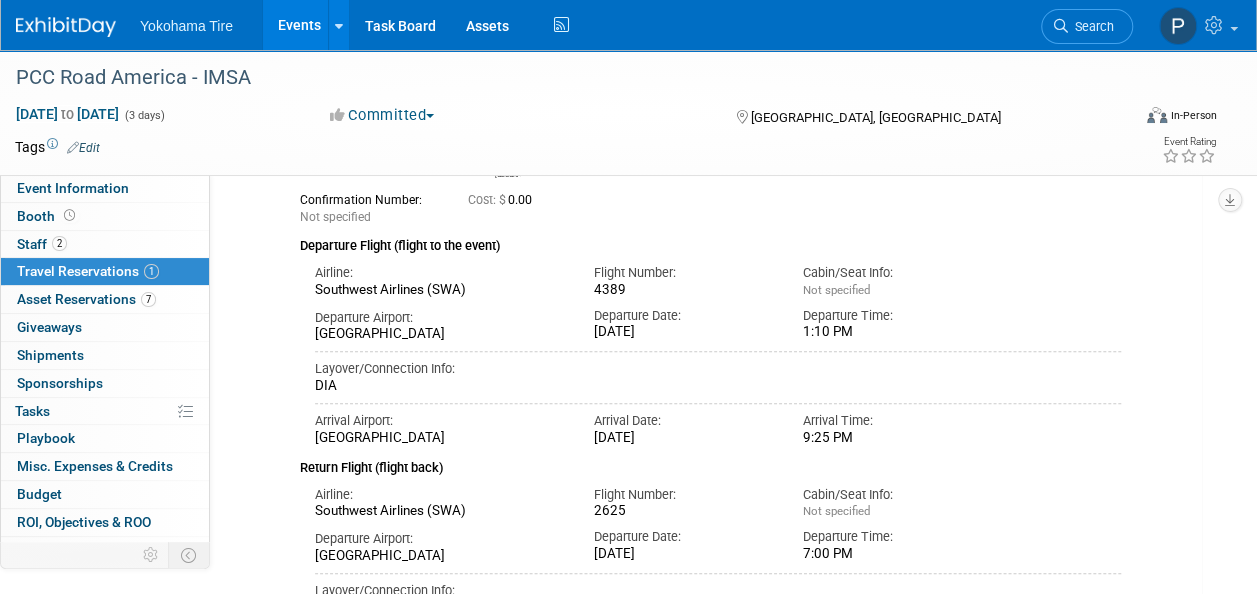 scroll, scrollTop: 0, scrollLeft: 0, axis: both 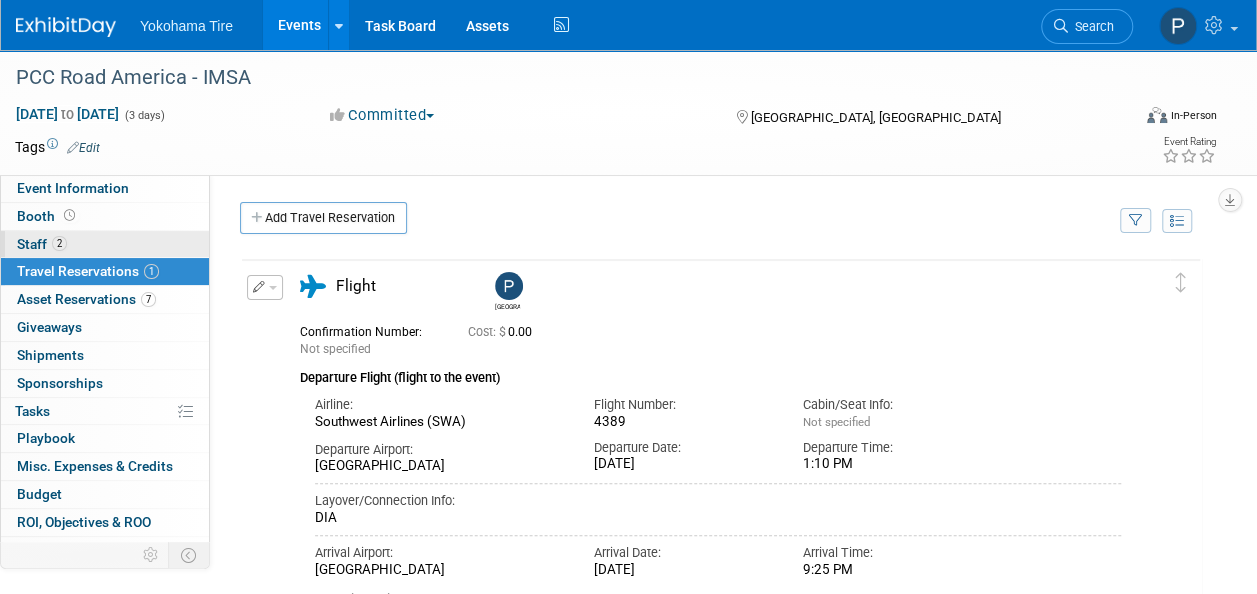 click on "2" at bounding box center (59, 243) 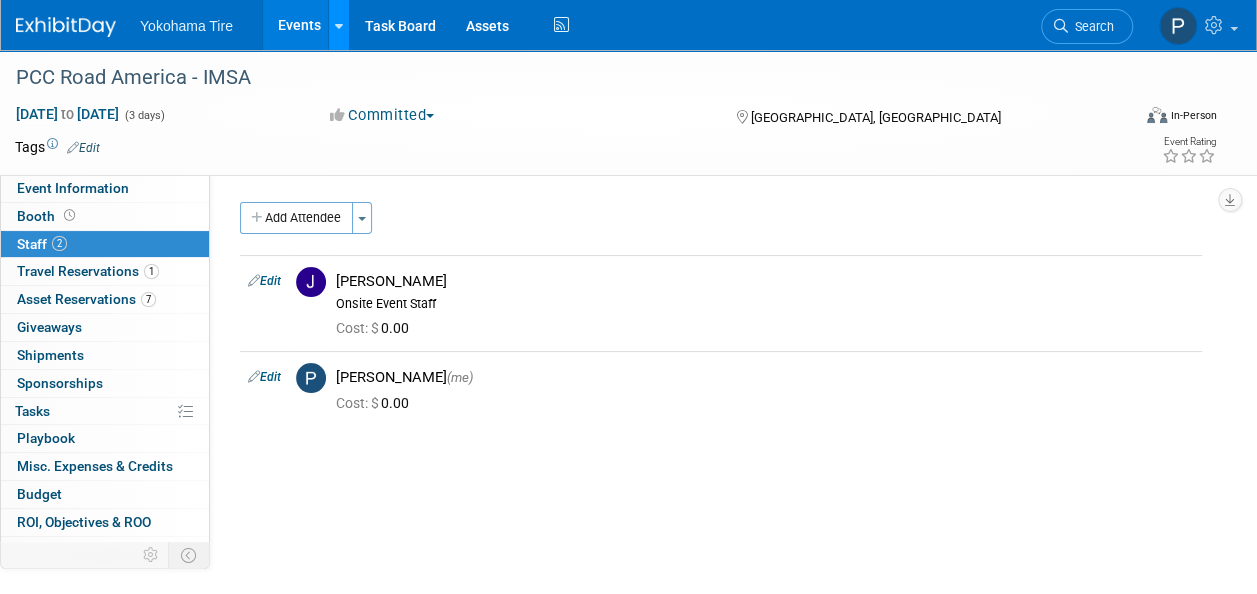 click at bounding box center (339, 26) 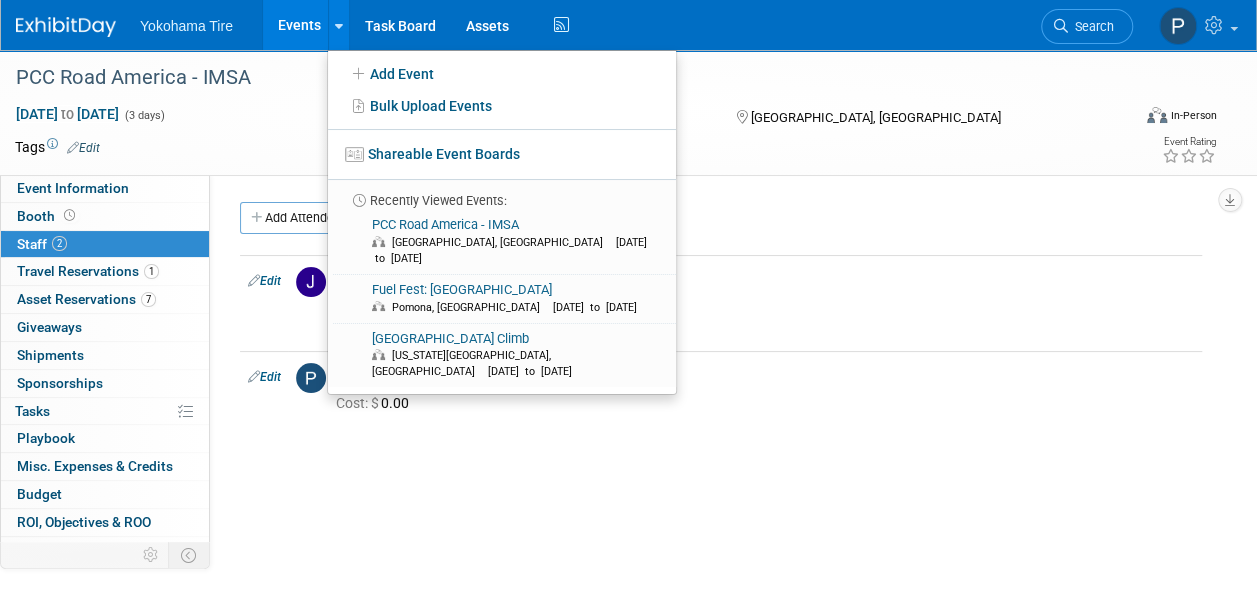 click on "Events" at bounding box center (299, 25) 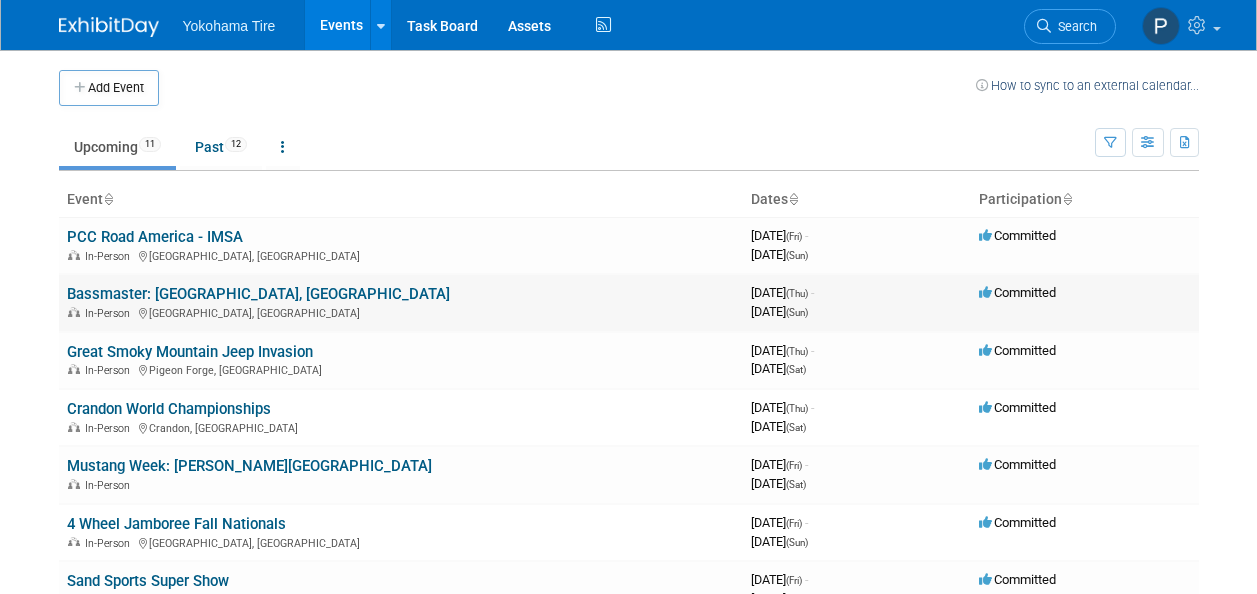 scroll, scrollTop: 0, scrollLeft: 0, axis: both 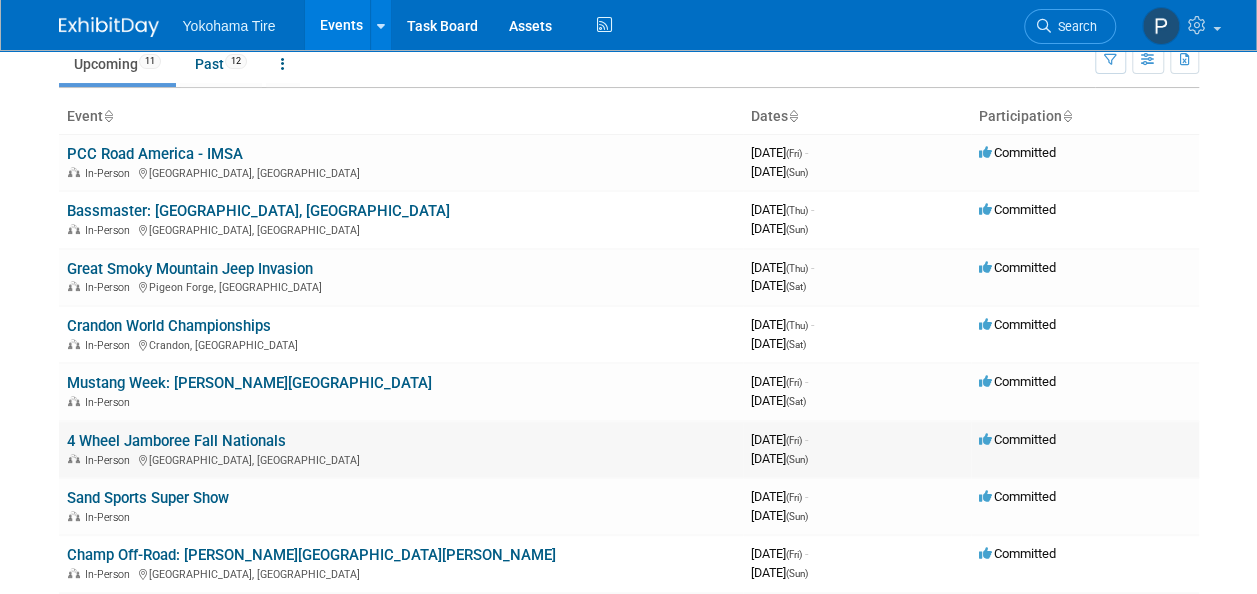 click on "4 Wheel Jamboree Fall Nationals" at bounding box center [176, 441] 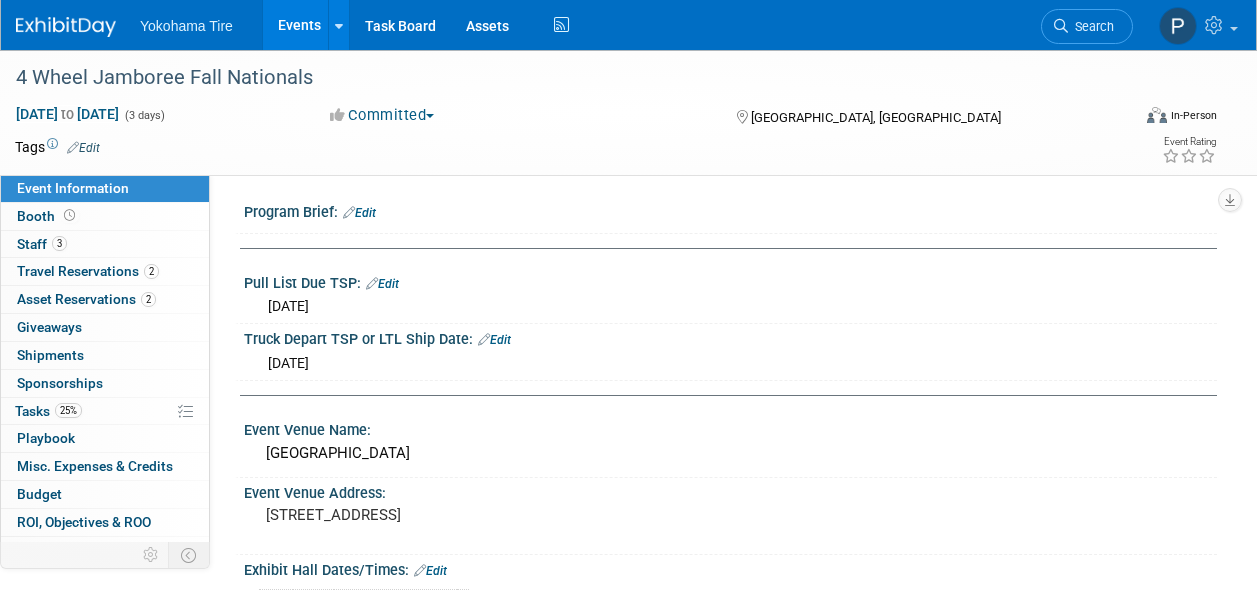 scroll, scrollTop: 0, scrollLeft: 0, axis: both 